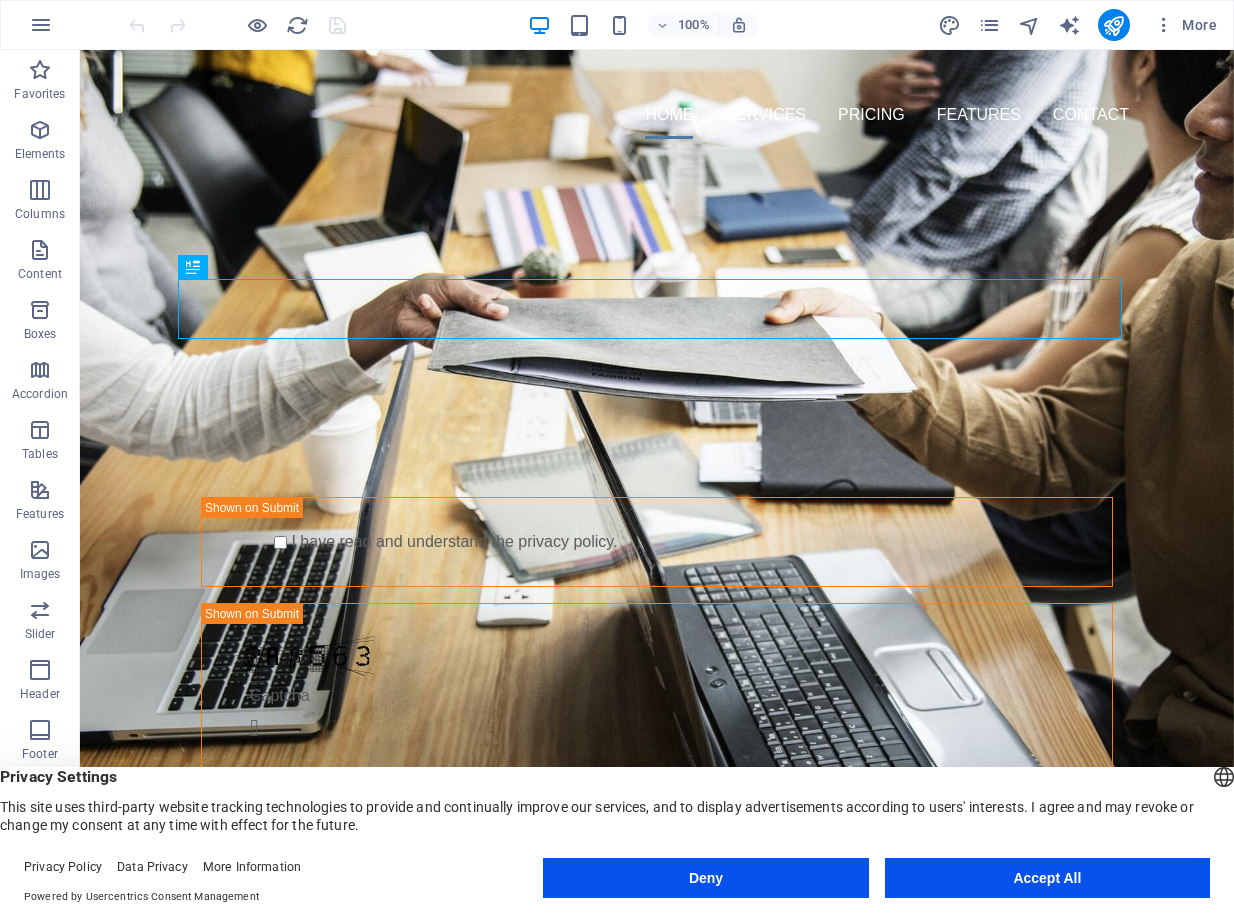 scroll, scrollTop: 0, scrollLeft: 0, axis: both 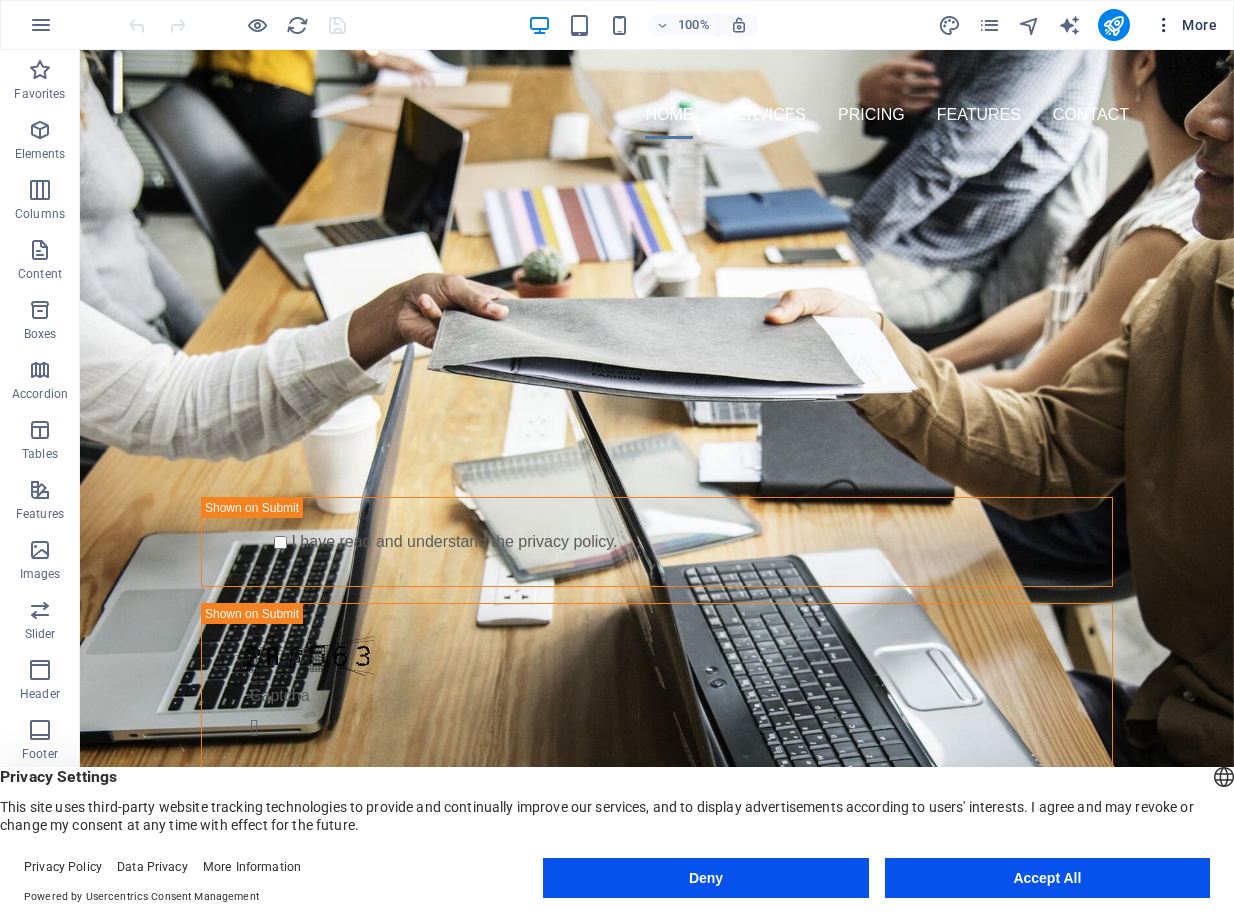 click on "More" at bounding box center (1185, 25) 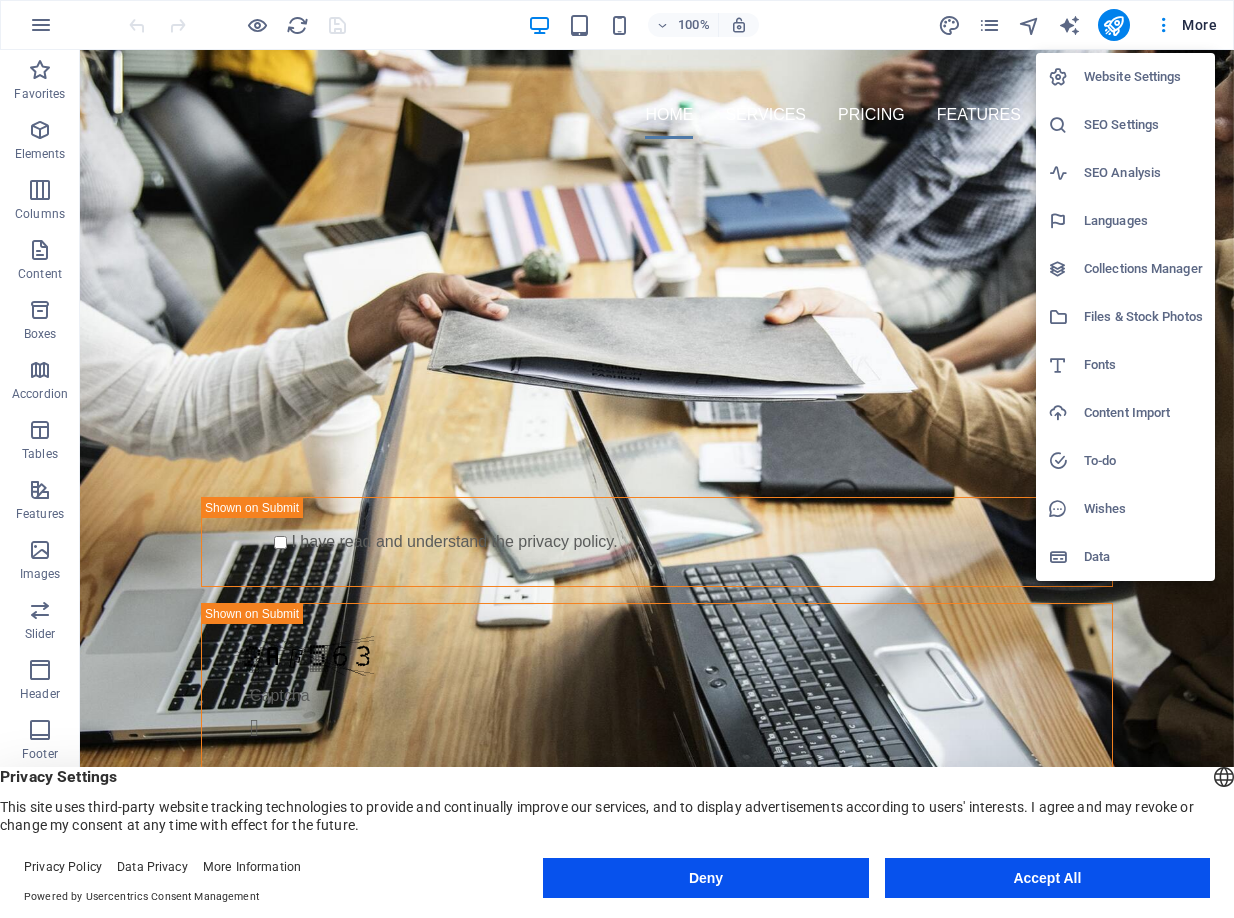 click on "Languages" at bounding box center [1143, 221] 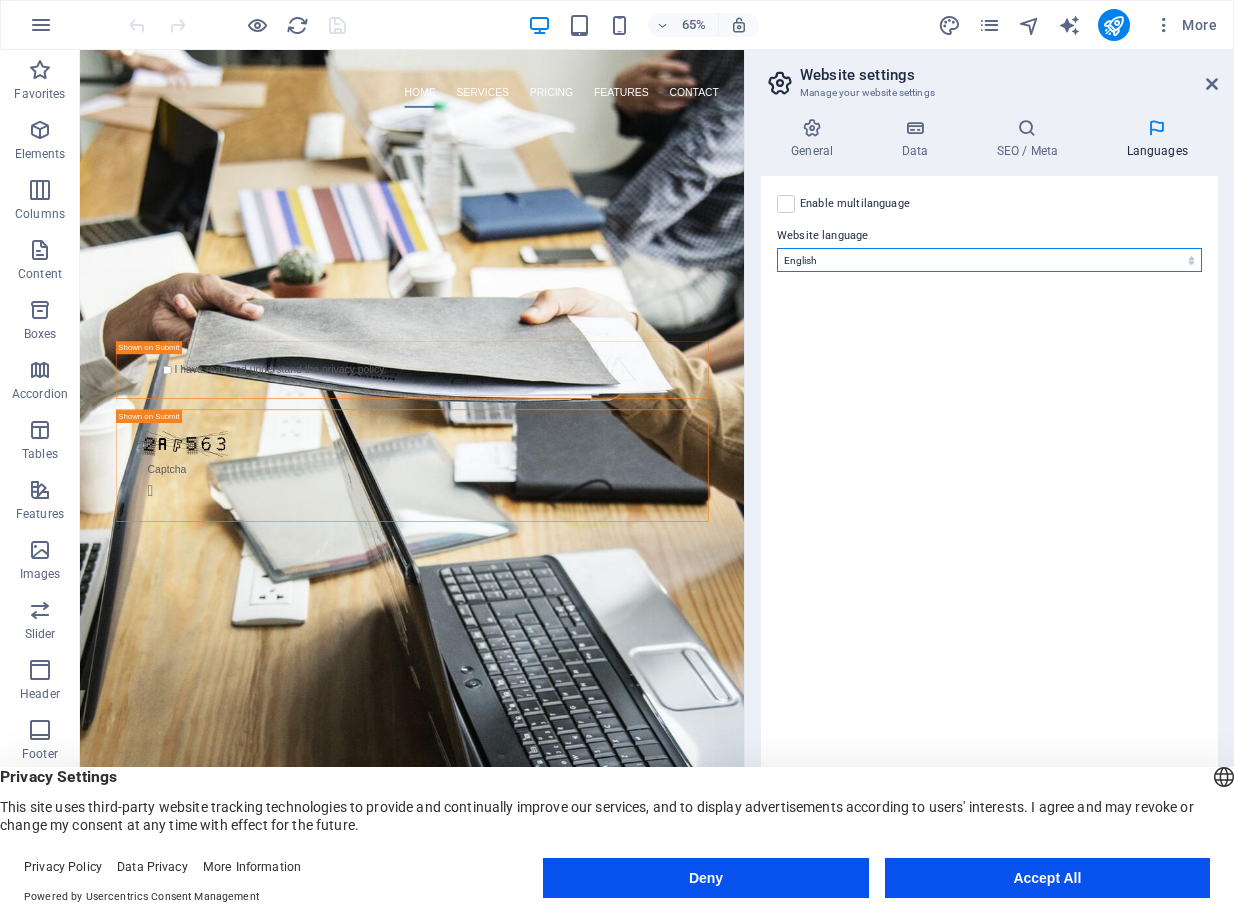 click on "Abkhazian Afar Afrikaans Akan Albanian Amharic Arabic Aragonese Armenian Assamese Avaric Avestan Aymara Azerbaijani Bambara Bashkir Basque Belarusian Bengali Bihari languages Bislama Bokmål Bosnian Breton Bulgarian Burmese Catalan Central Khmer Chamorro Chechen Chinese Church Slavic Chuvash Cornish Corsican Cree Croatian Czech Danish Dutch Dzongkha English Esperanto Estonian Ewe Faroese Farsi (Persian) Fijian Finnish French Fulah Gaelic Galician Ganda Georgian German Greek Greenlandic Guaraní Gujarati Haitian Creole Hausa Hebrew Herero Hindi Hiri Motu Hungarian Icelandic Ido Igbo Indonesian Interlingua Interlingue Inuktitut Inupiaq Irish Italian Japanese Javanese Kannada Kanuri Kashmiri Kazakh Kikuyu Kinyarwanda Komi Kongo Korean Kurdish Kwanyama Kyrgyz Lao Latin Latvian Limburgish Lingala Lithuanian Luba-Katanga Luxembourgish Macedonian Malagasy Malay Malayalam Maldivian Maltese Manx Maori Marathi Marshallese Mongolian Nauru Navajo Ndonga Nepali North Ndebele Northern Sami Norwegian Norwegian Nynorsk Nuosu" at bounding box center [989, 260] 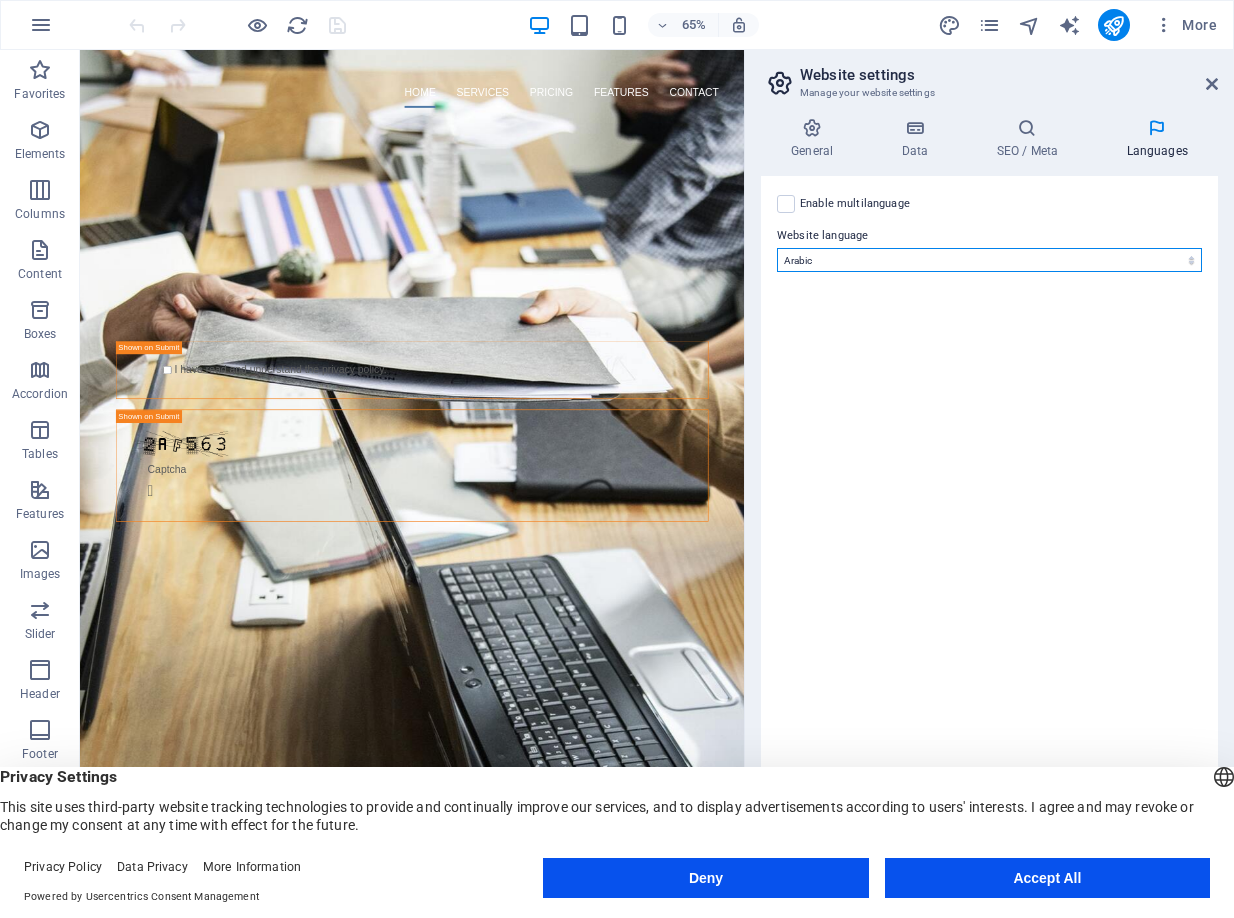 click on "Abkhazian Afar Afrikaans Akan Albanian Amharic Arabic Aragonese Armenian Assamese Avaric Avestan Aymara Azerbaijani Bambara Bashkir Basque Belarusian Bengali Bihari languages Bislama Bokmål Bosnian Breton Bulgarian Burmese Catalan Central Khmer Chamorro Chechen Chinese Church Slavic Chuvash Cornish Corsican Cree Croatian Czech Danish Dutch Dzongkha English Esperanto Estonian Ewe Faroese Farsi (Persian) Fijian Finnish French Fulah Gaelic Galician Ganda Georgian German Greek Greenlandic Guaraní Gujarati Haitian Creole Hausa Hebrew Herero Hindi Hiri Motu Hungarian Icelandic Ido Igbo Indonesian Interlingua Interlingue Inuktitut Inupiaq Irish Italian Japanese Javanese Kannada Kanuri Kashmiri Kazakh Kikuyu Kinyarwanda Komi Kongo Korean Kurdish Kwanyama Kyrgyz Lao Latin Latvian Limburgish Lingala Lithuanian Luba-Katanga Luxembourgish Macedonian Malagasy Malay Malayalam Maldivian Maltese Manx Maori Marathi Marshallese Mongolian Nauru Navajo Ndonga Nepali North Ndebele Northern Sami Norwegian Norwegian Nynorsk Nuosu" at bounding box center [989, 260] 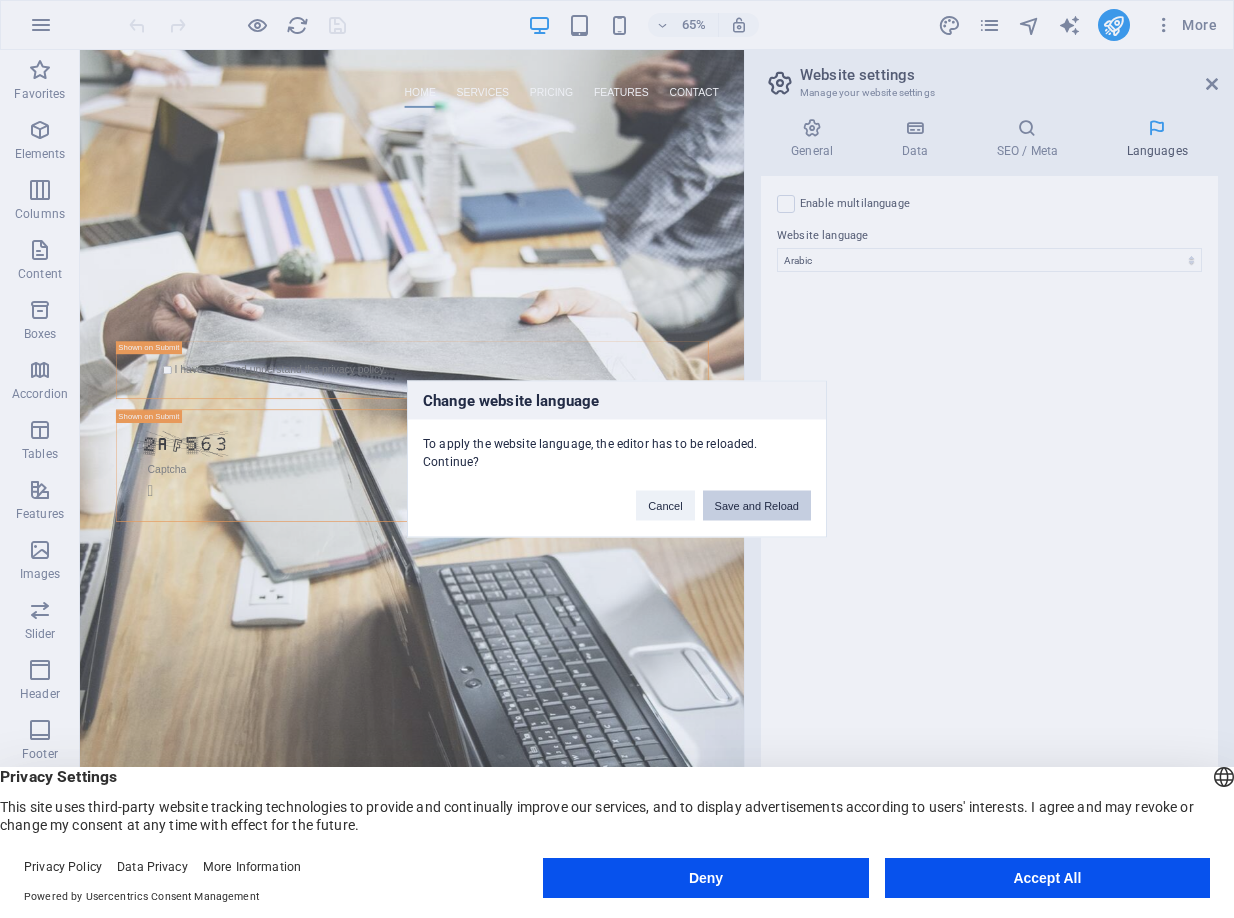 click on "Save and Reload" at bounding box center (757, 506) 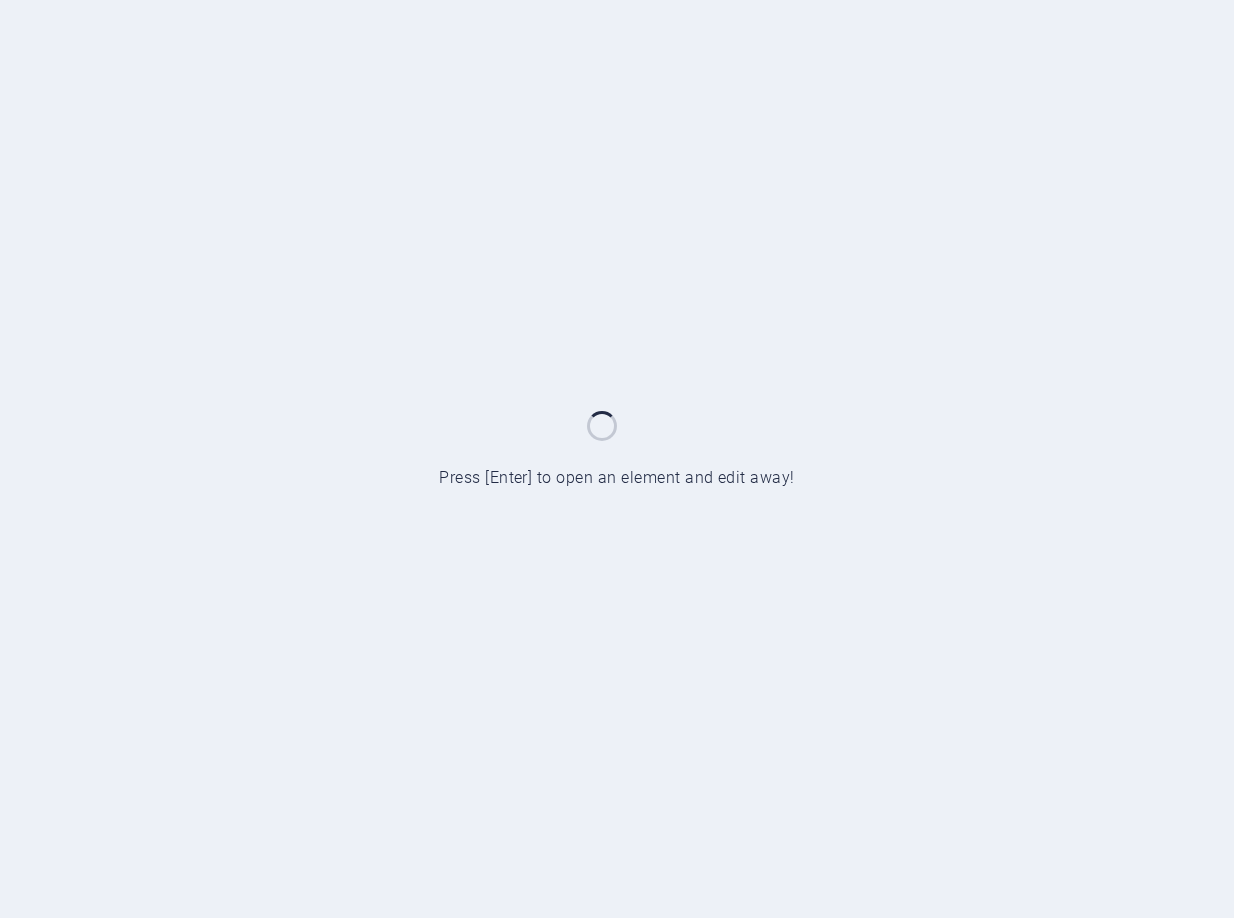 scroll, scrollTop: 0, scrollLeft: 0, axis: both 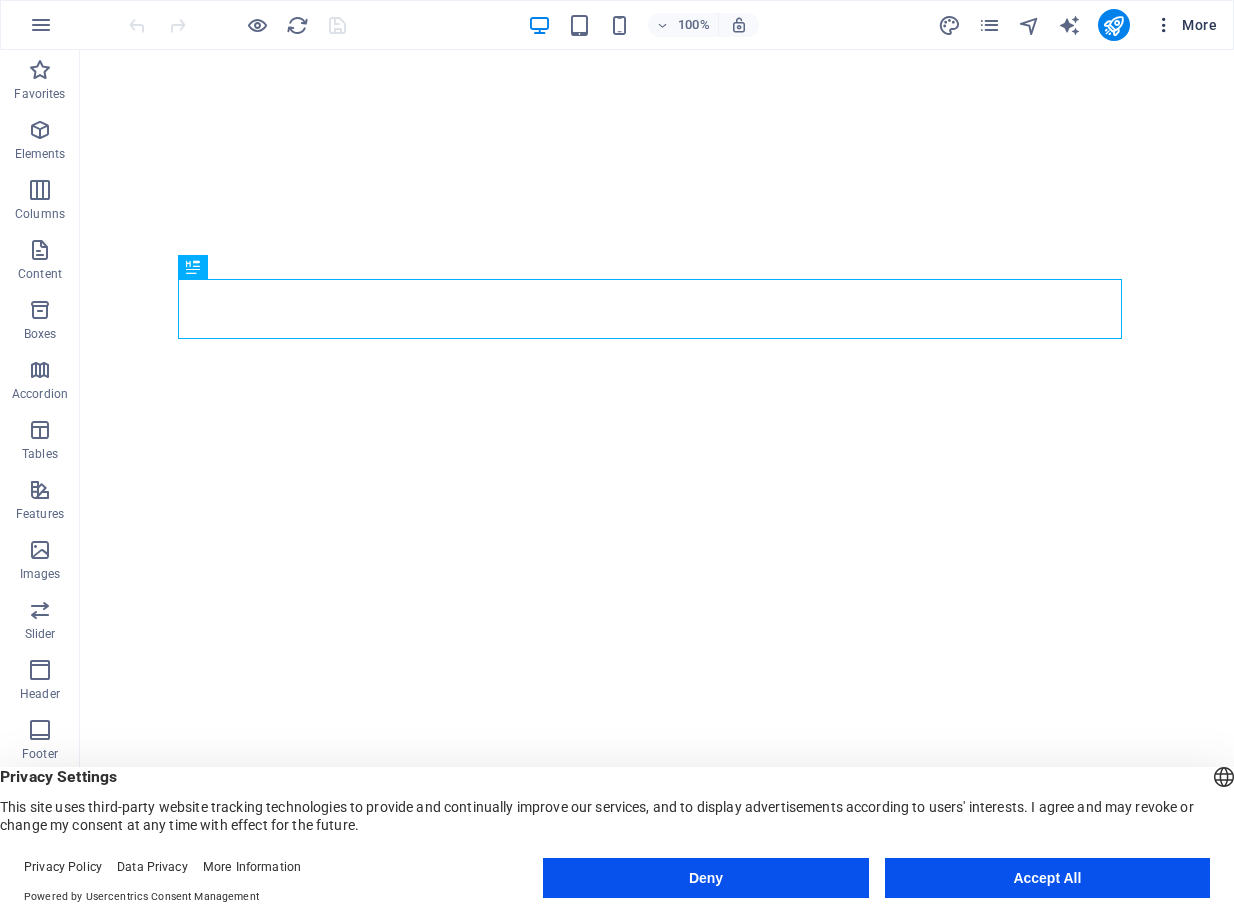 click at bounding box center [1164, 25] 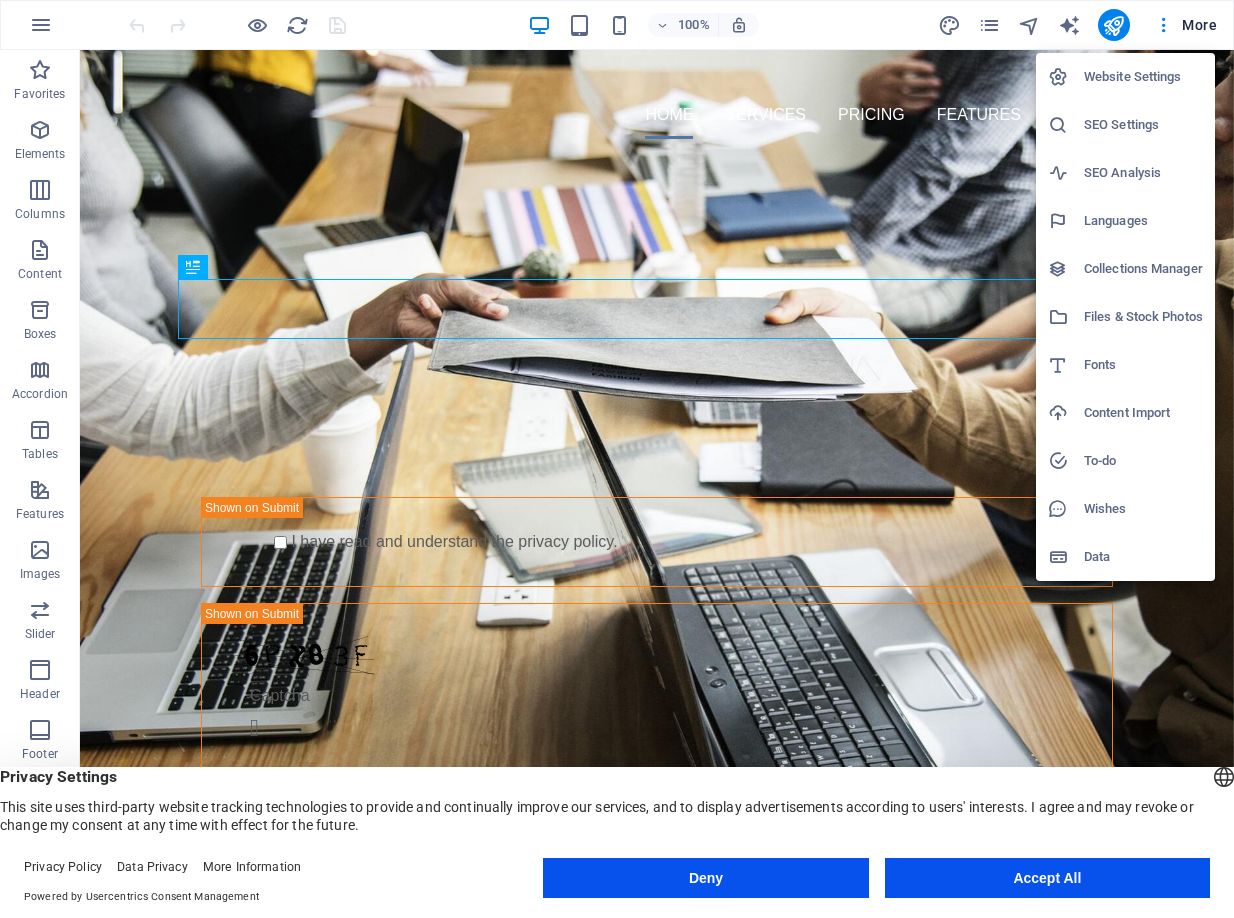 scroll, scrollTop: 0, scrollLeft: 0, axis: both 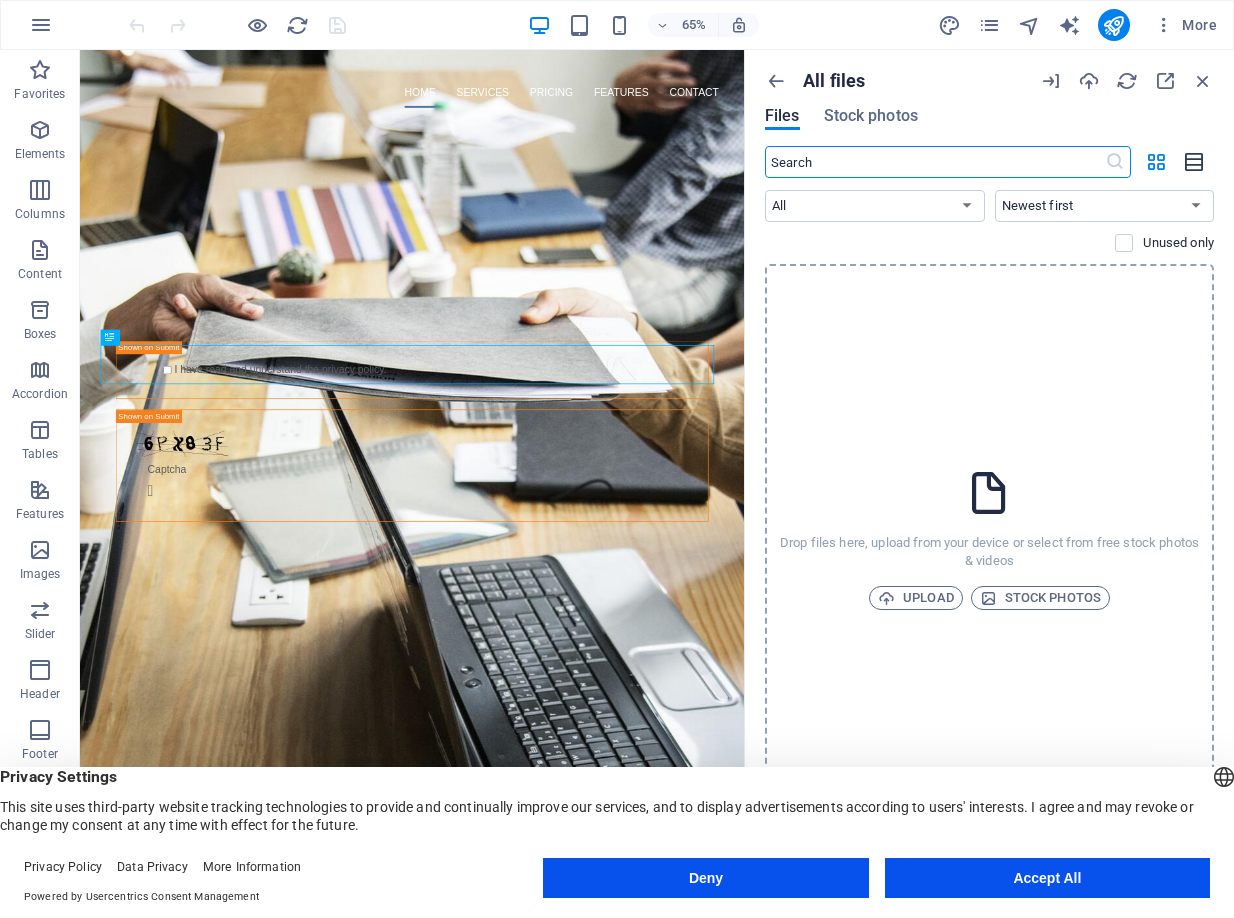 click at bounding box center (1195, 162) 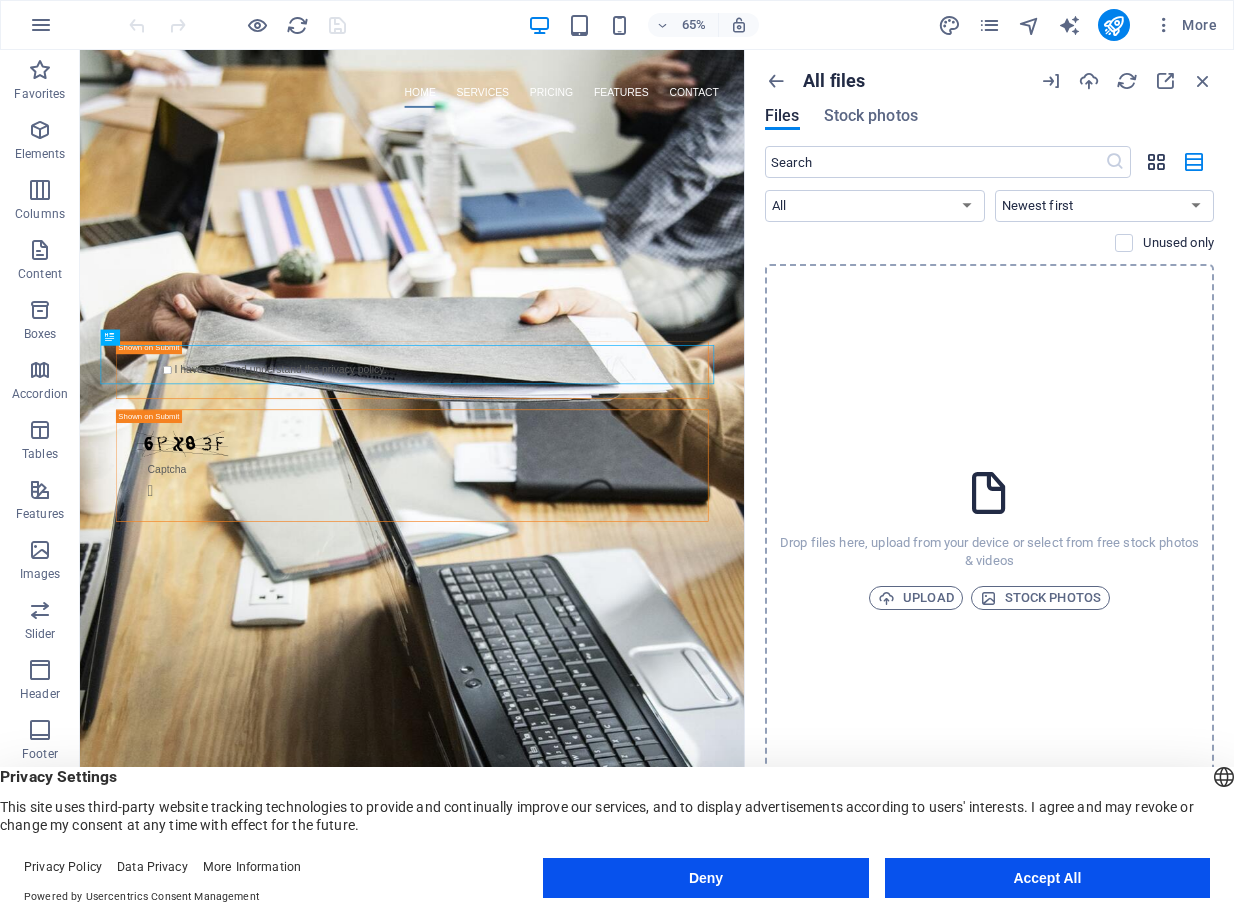 click at bounding box center (1156, 162) 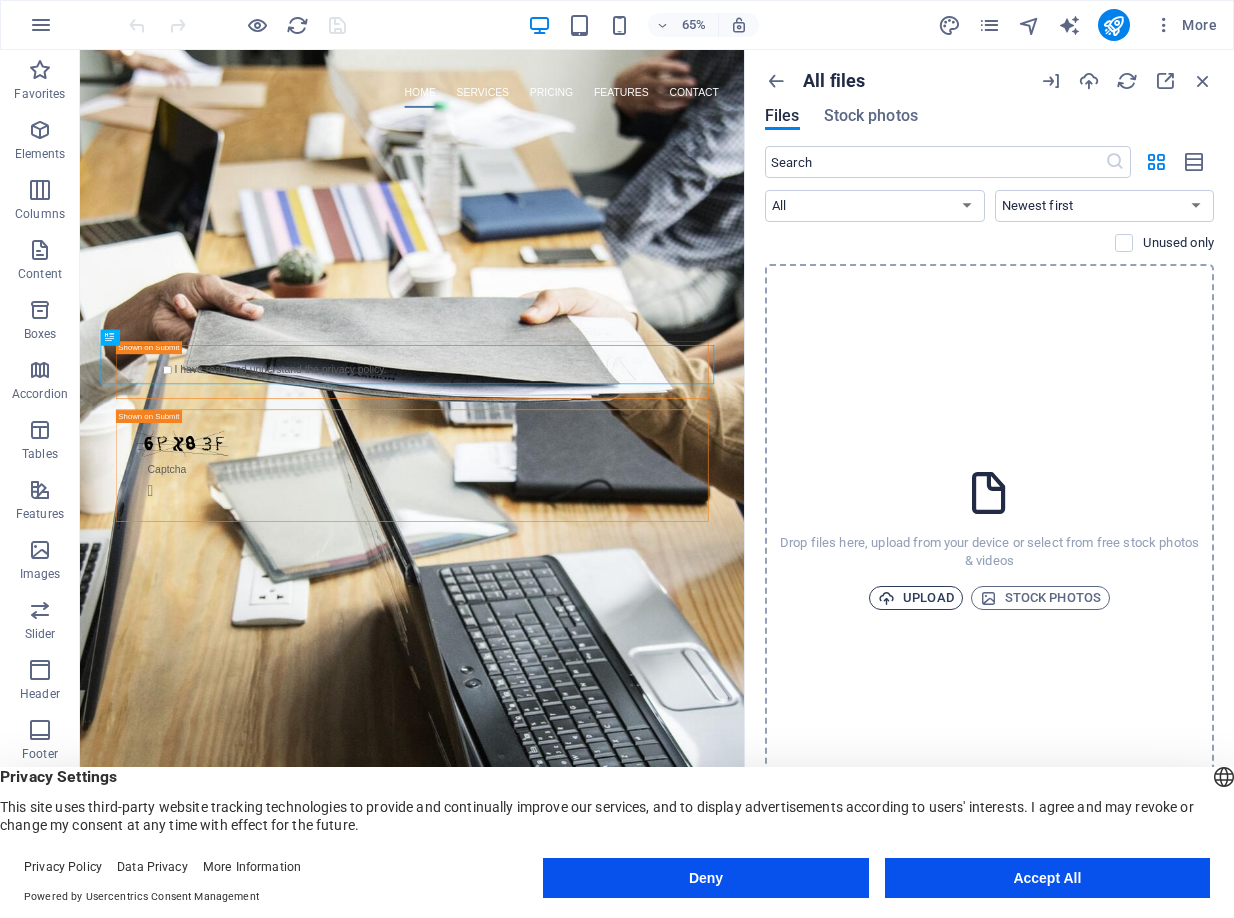 click on "Upload" at bounding box center (916, 598) 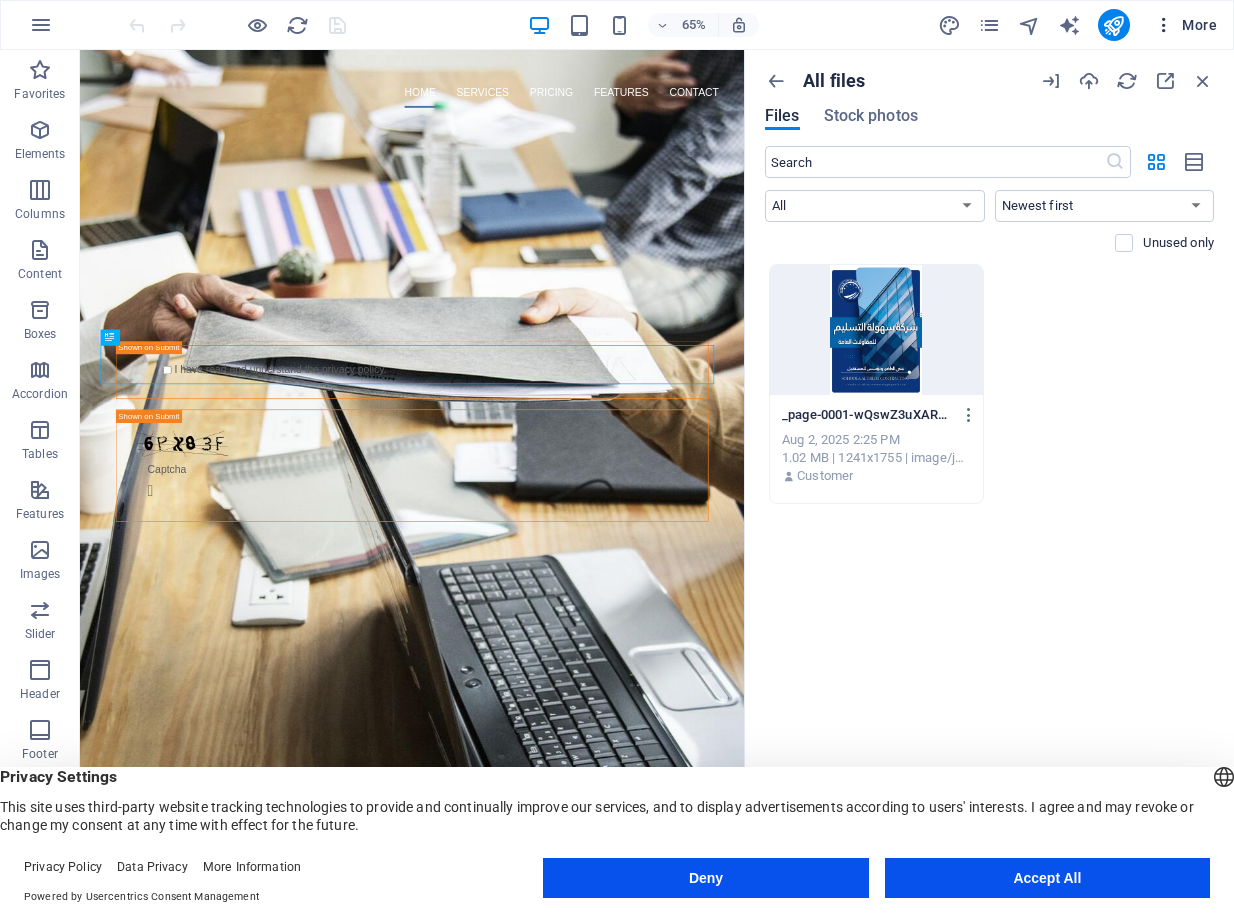 click at bounding box center [1164, 25] 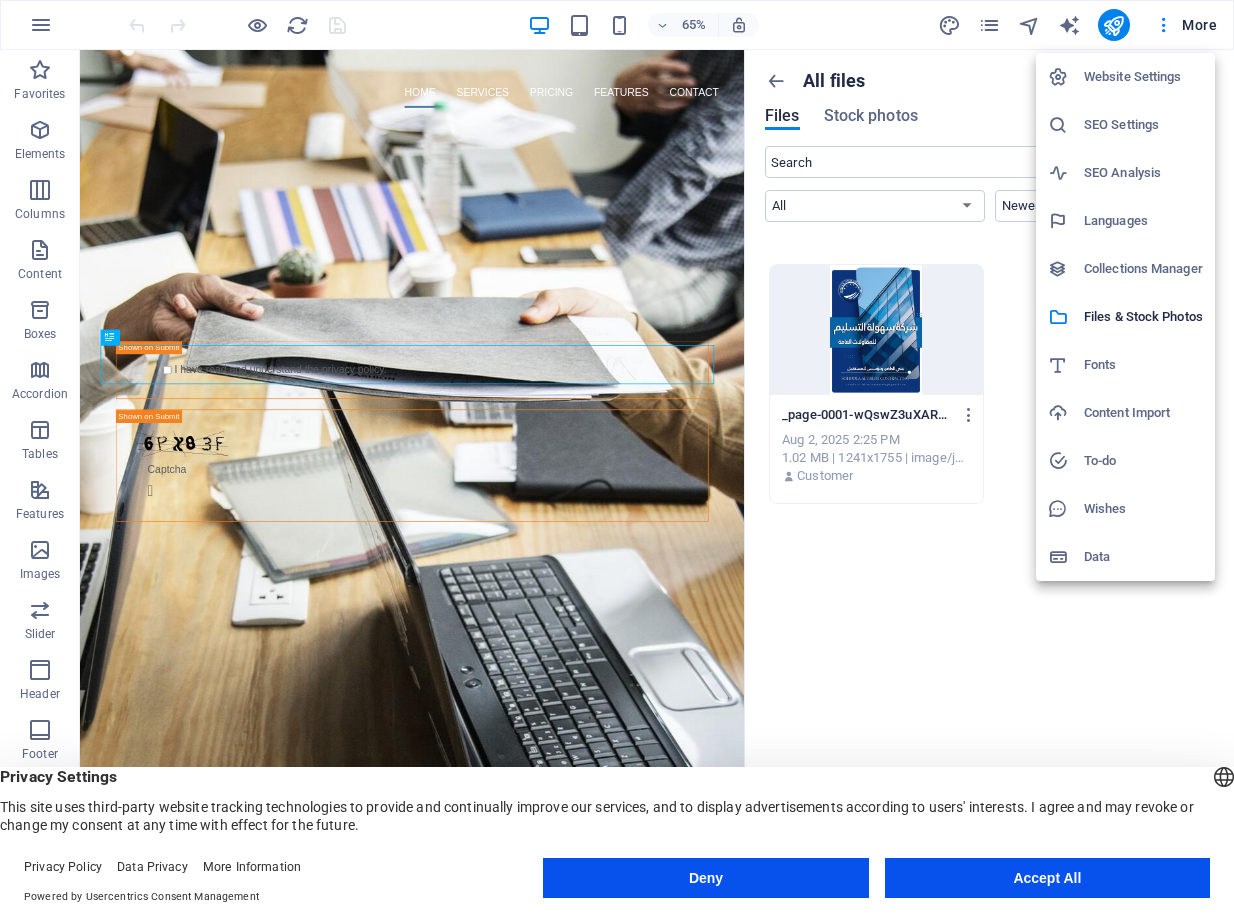 click on "Website Settings" at bounding box center (1143, 77) 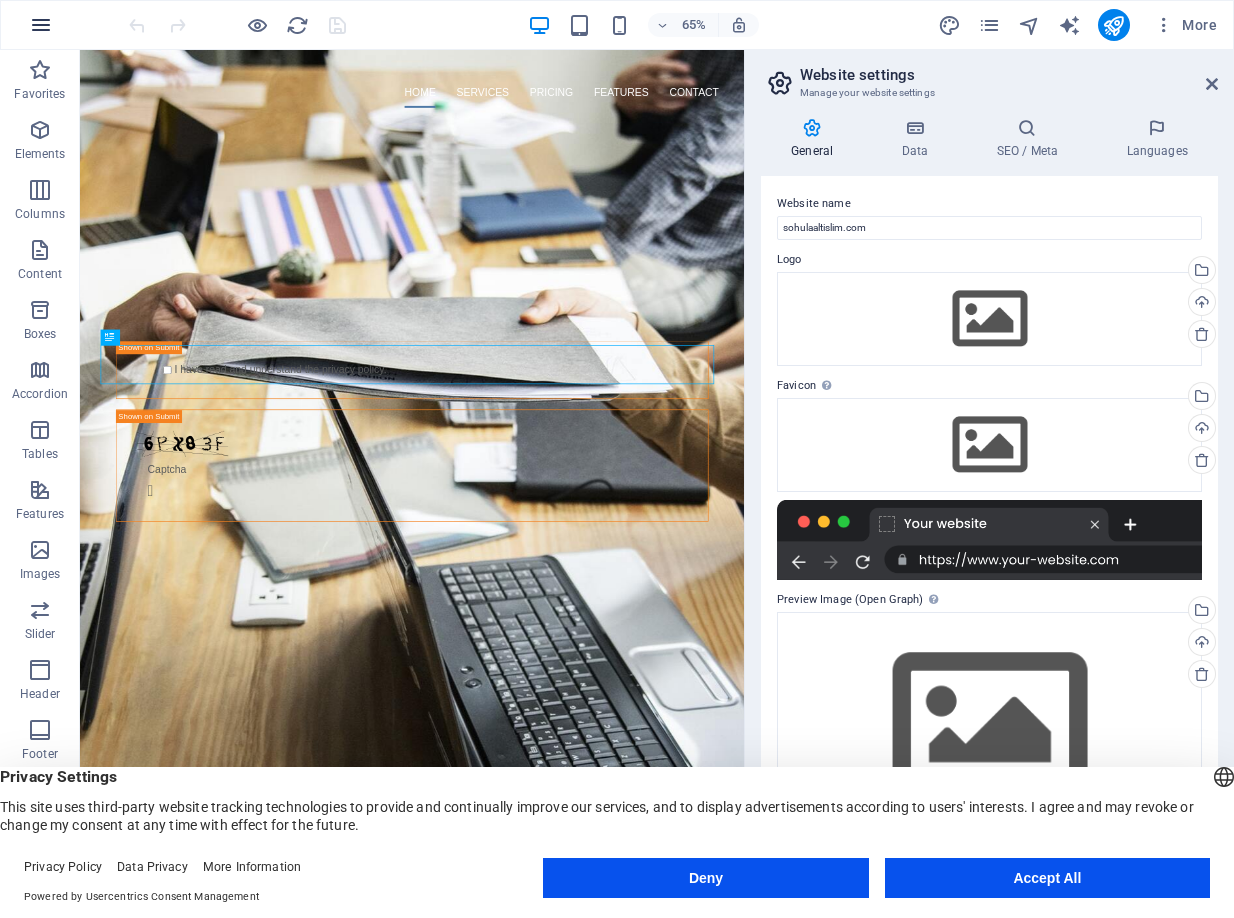 click at bounding box center (41, 25) 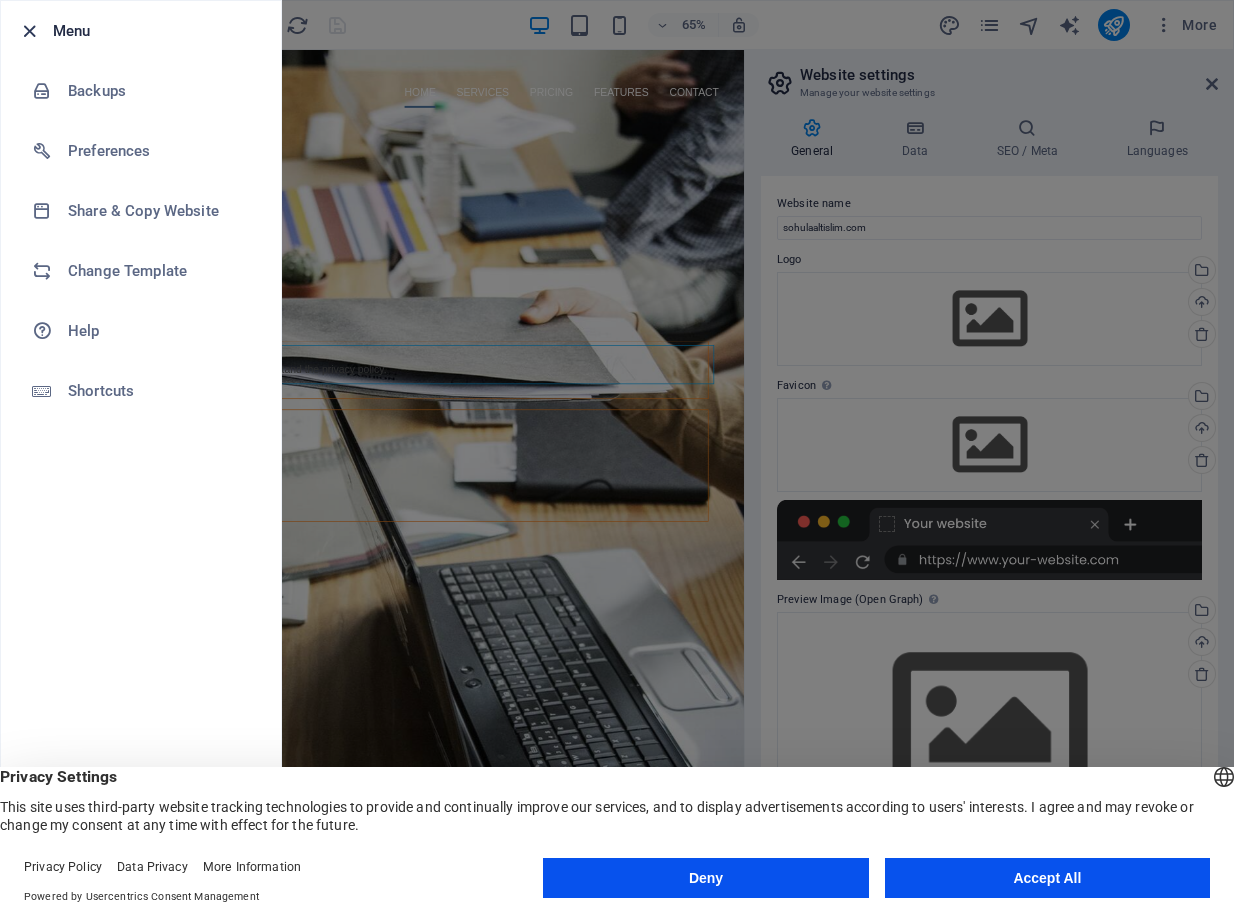 click at bounding box center [29, 31] 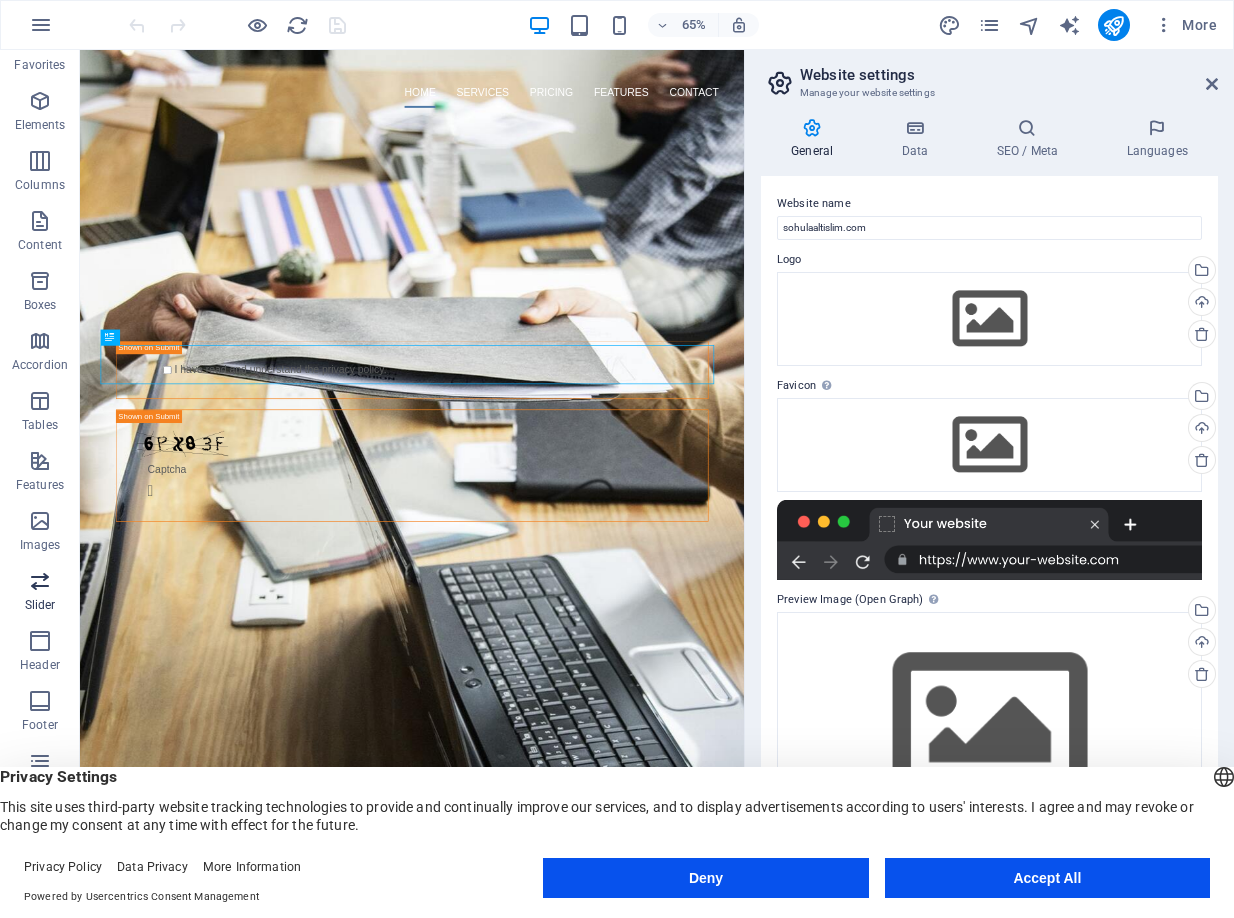 scroll, scrollTop: 64, scrollLeft: 0, axis: vertical 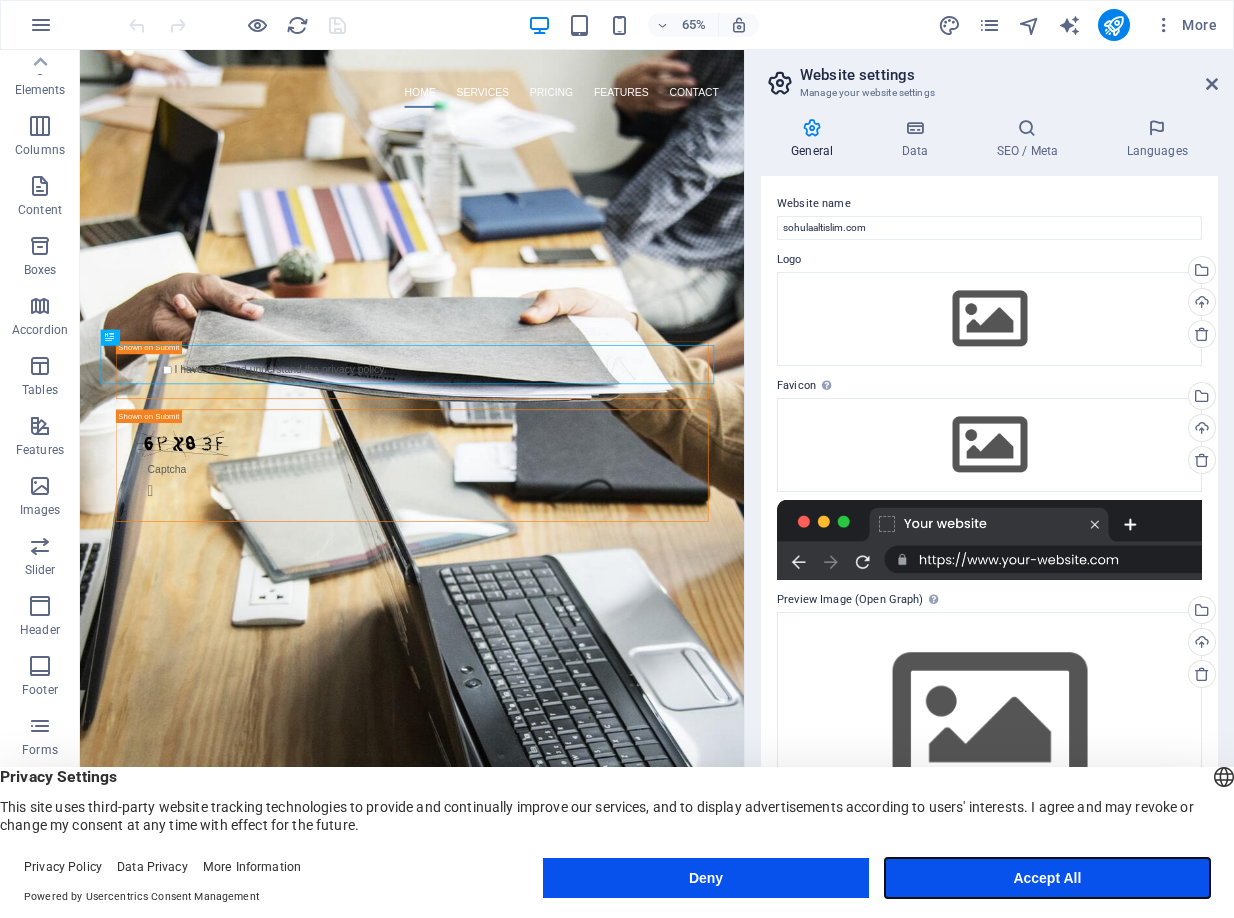 click on "Accept All" at bounding box center (1047, 878) 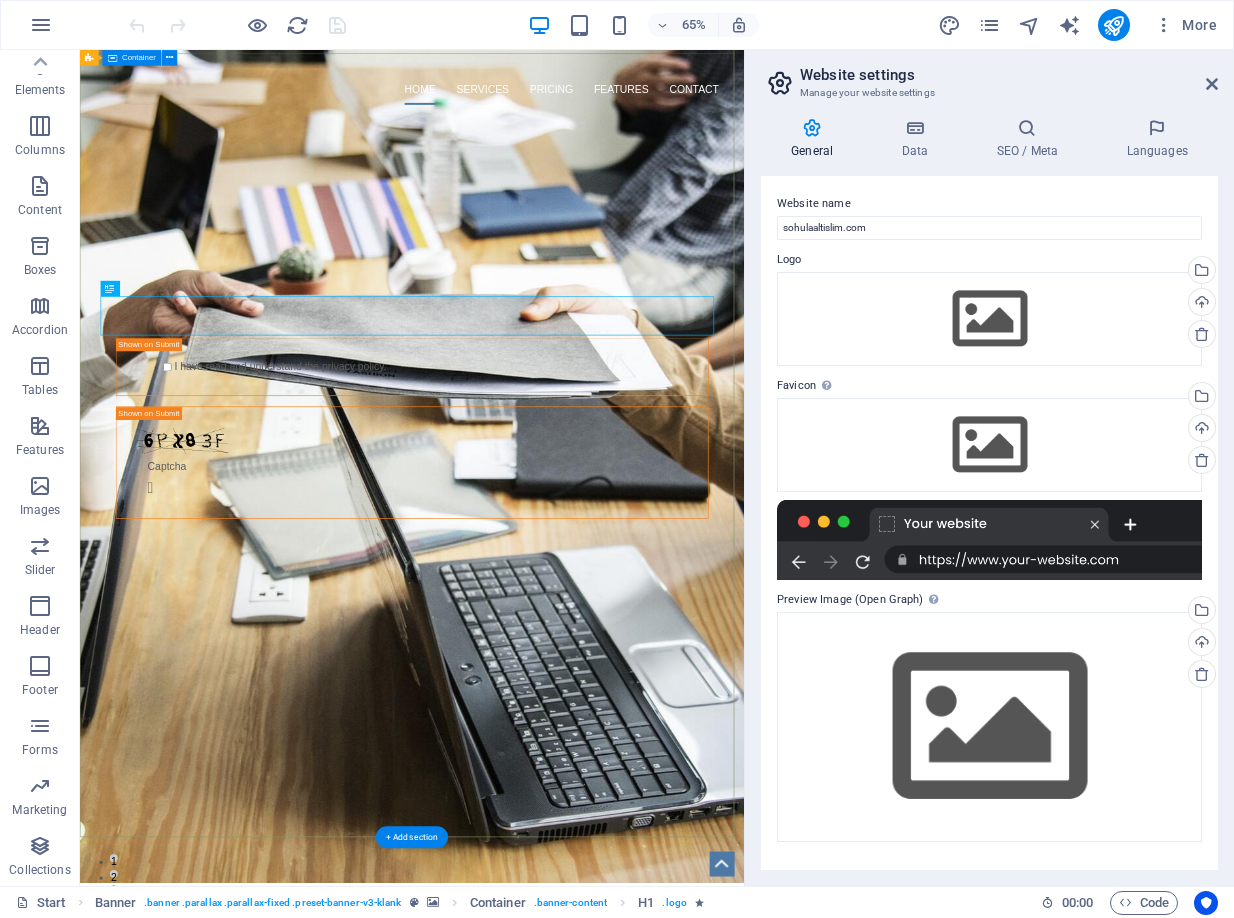 scroll, scrollTop: 0, scrollLeft: 0, axis: both 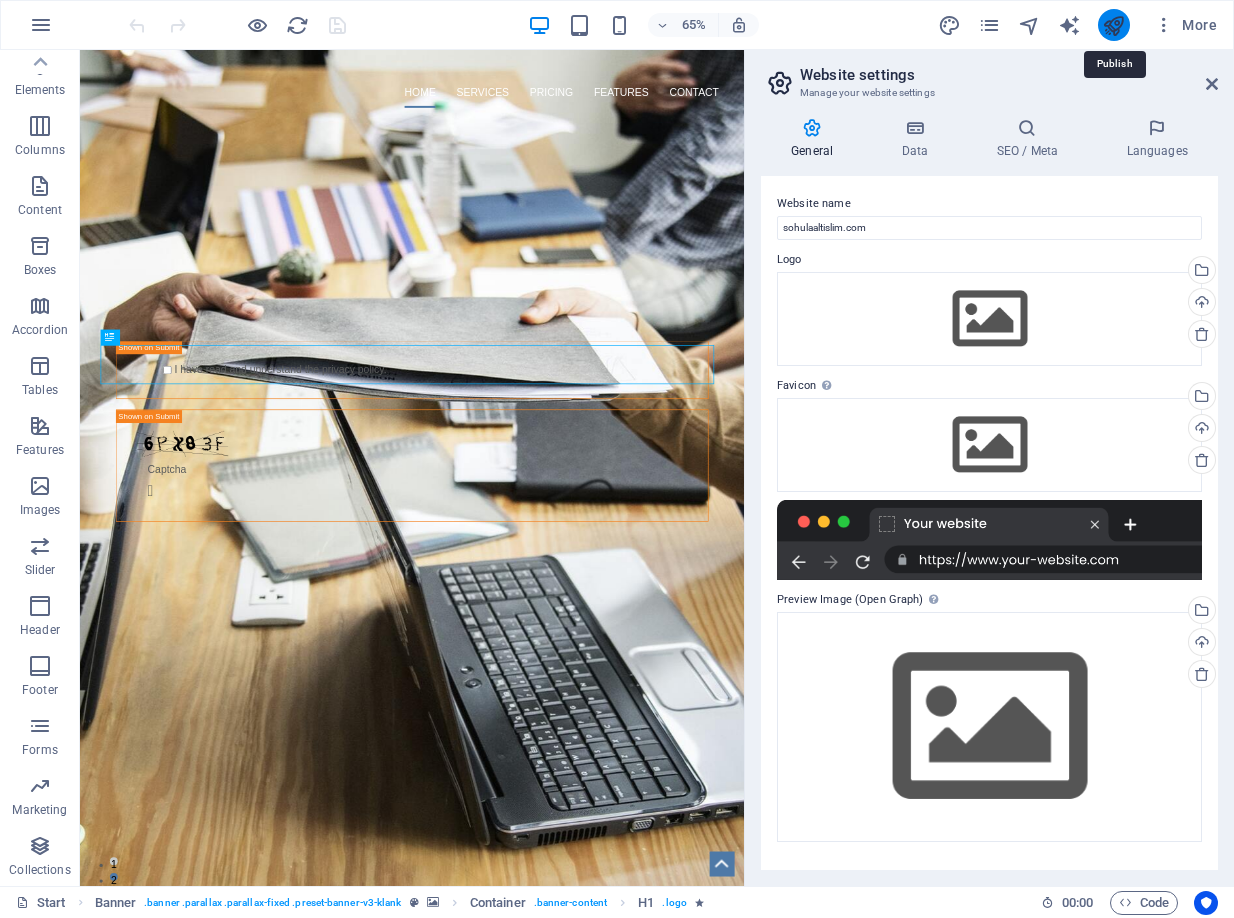 click at bounding box center [1113, 25] 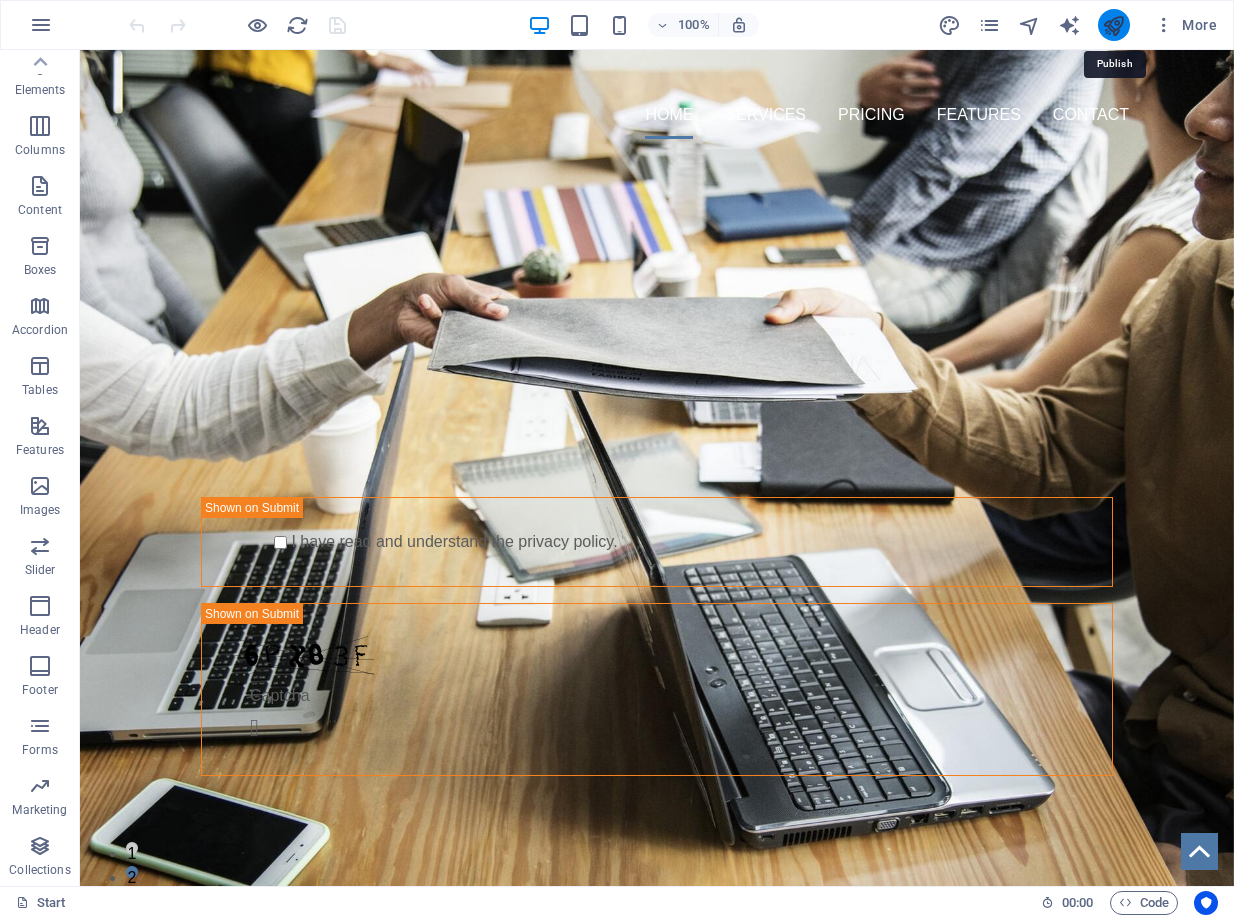 click at bounding box center [1113, 25] 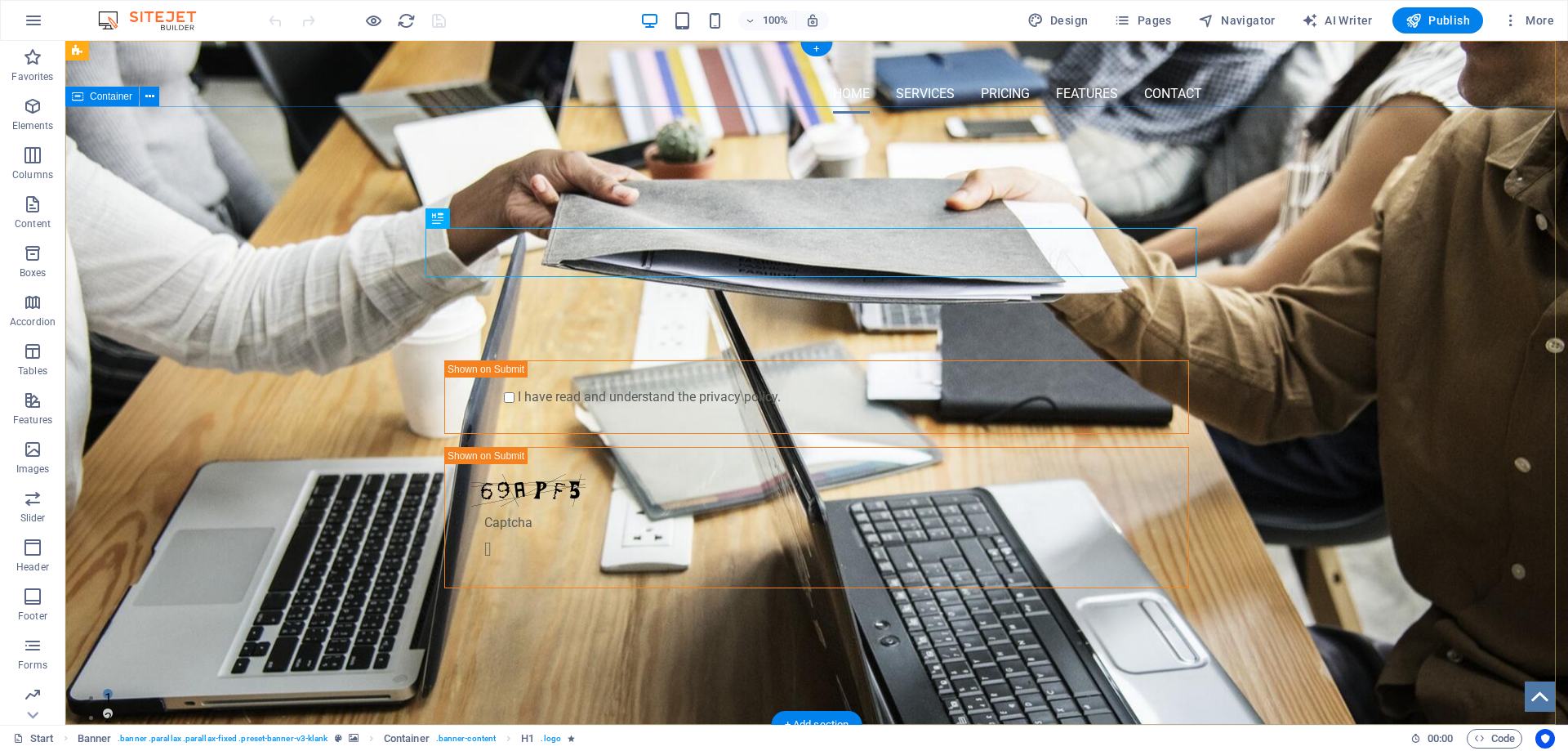 scroll, scrollTop: 0, scrollLeft: 0, axis: both 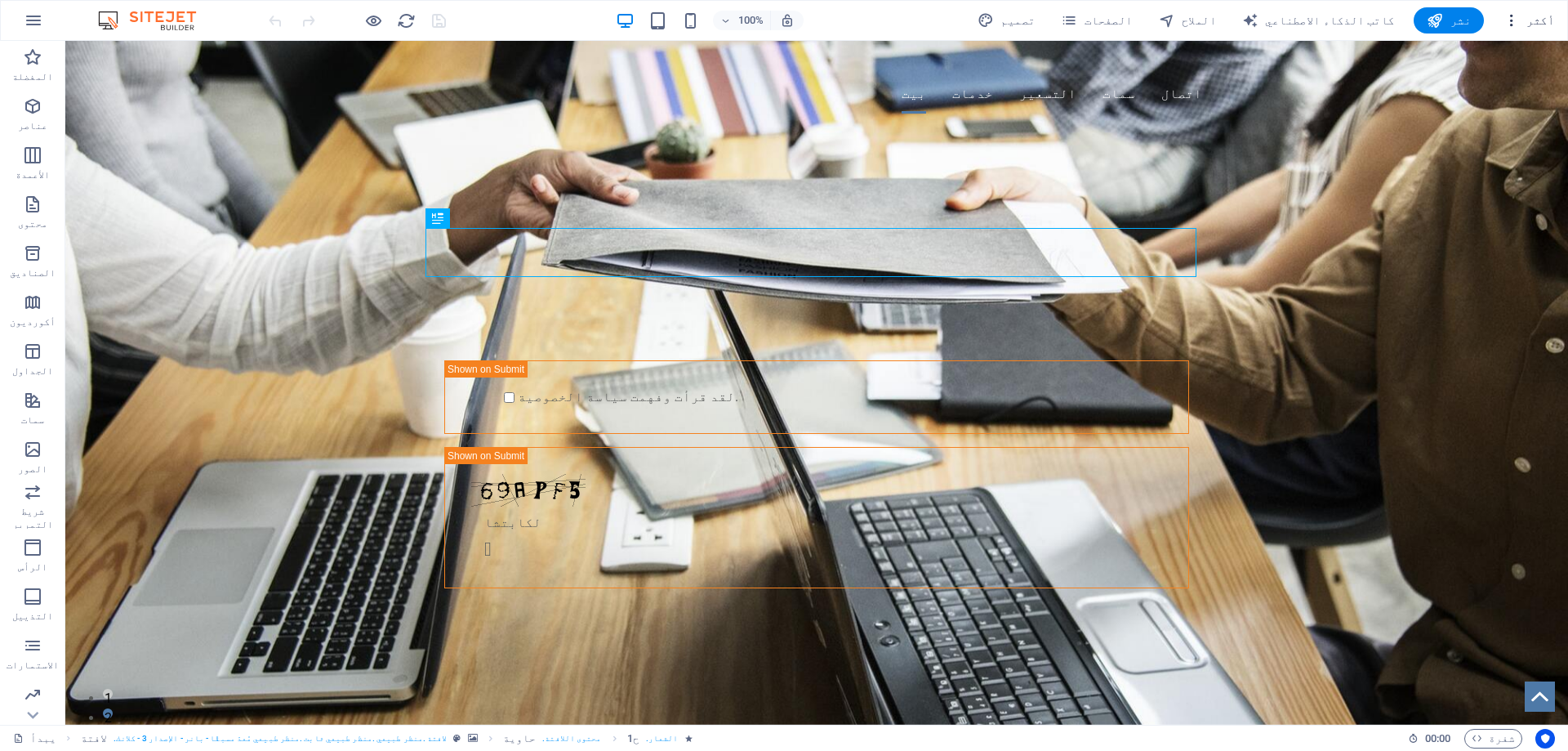 click at bounding box center [1512, 20] 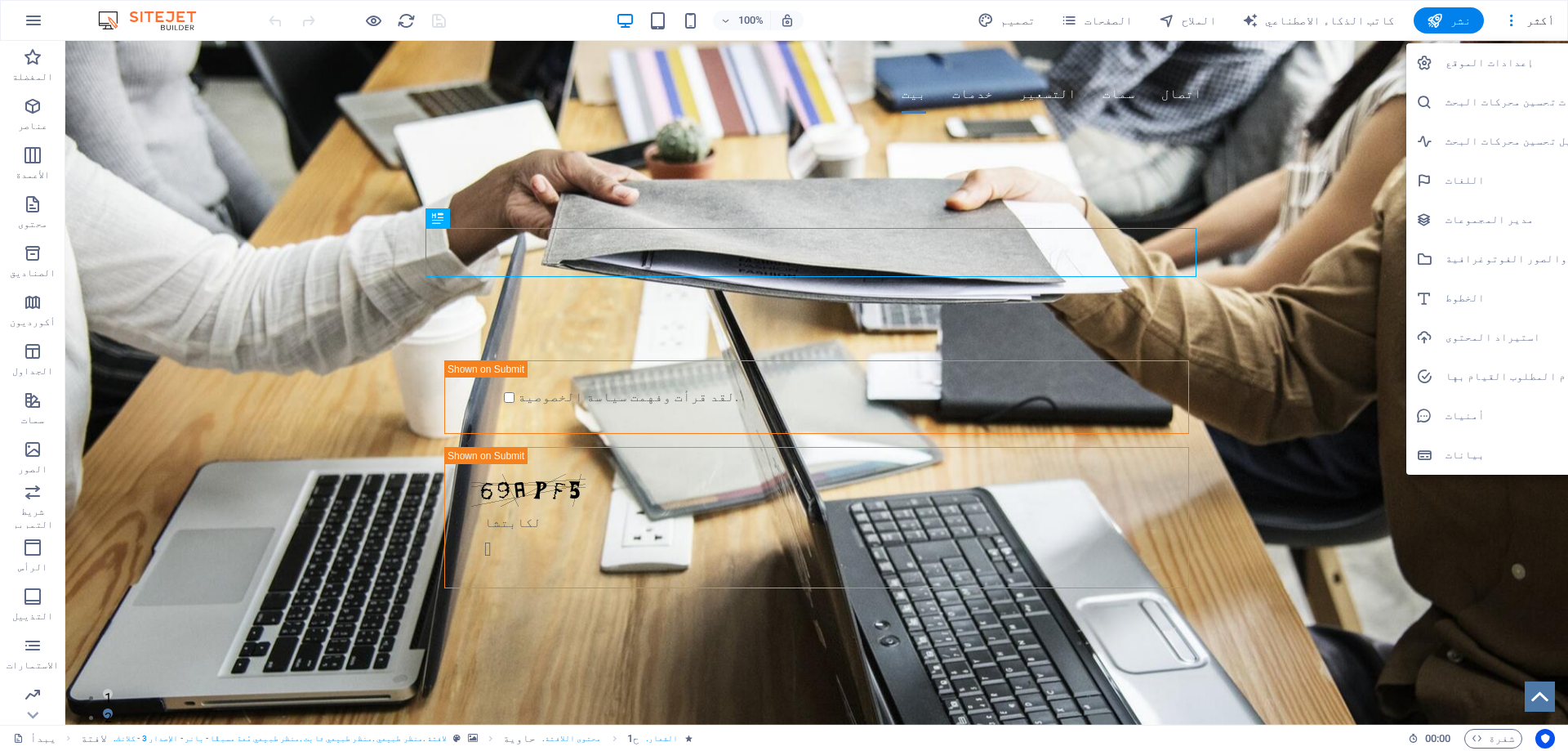 click on "بيانات" at bounding box center [1530, 455] 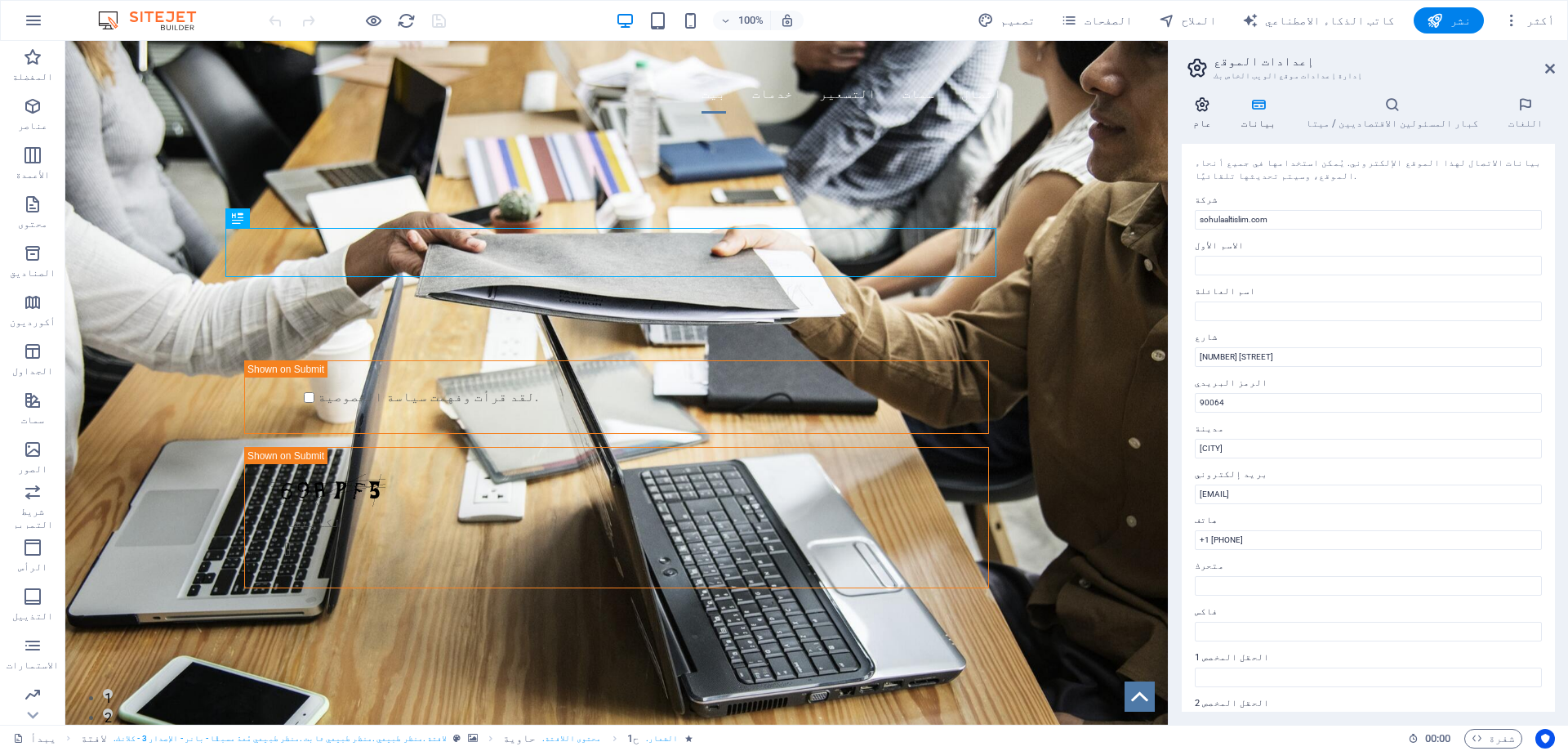 click at bounding box center [1202, 105] 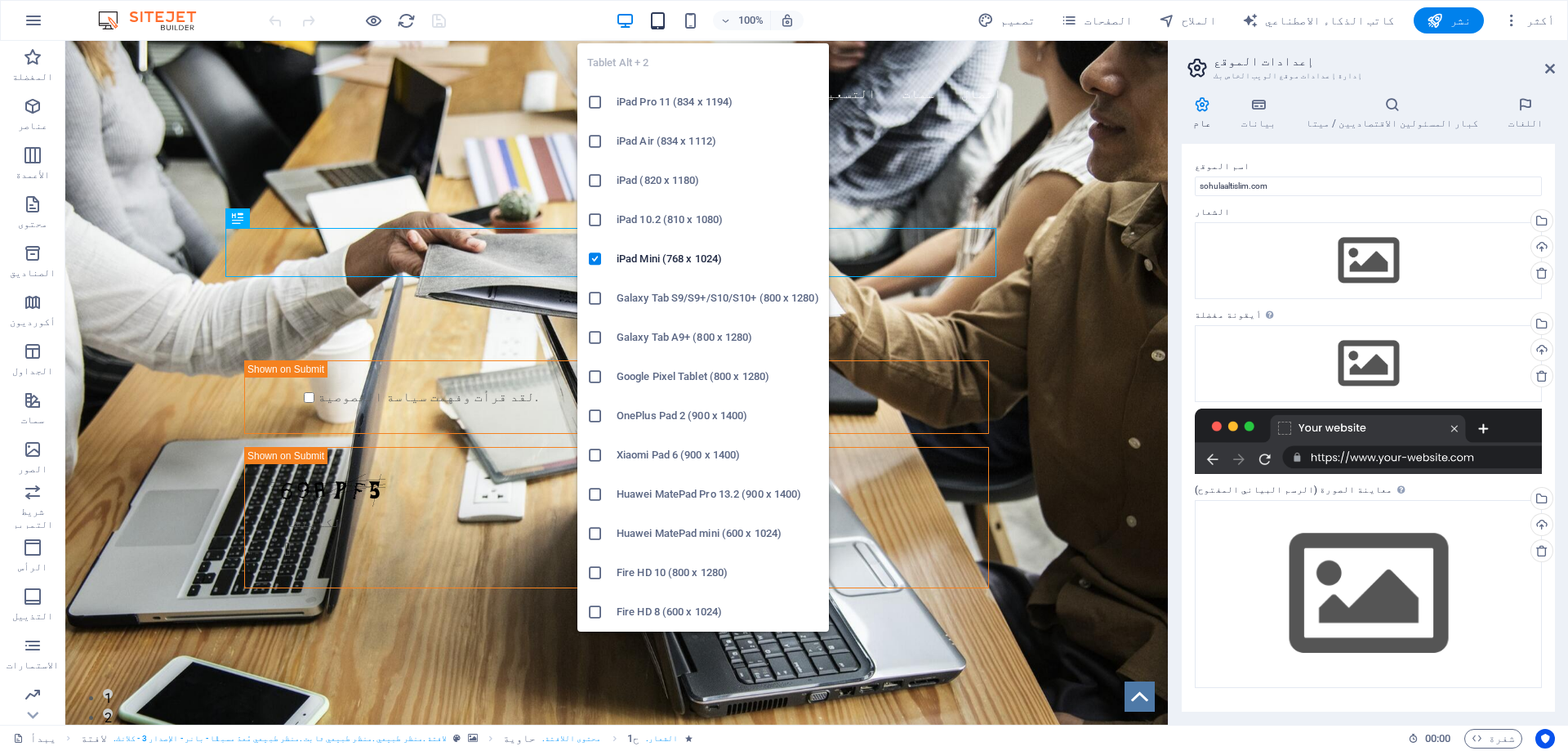 click at bounding box center [657, 20] 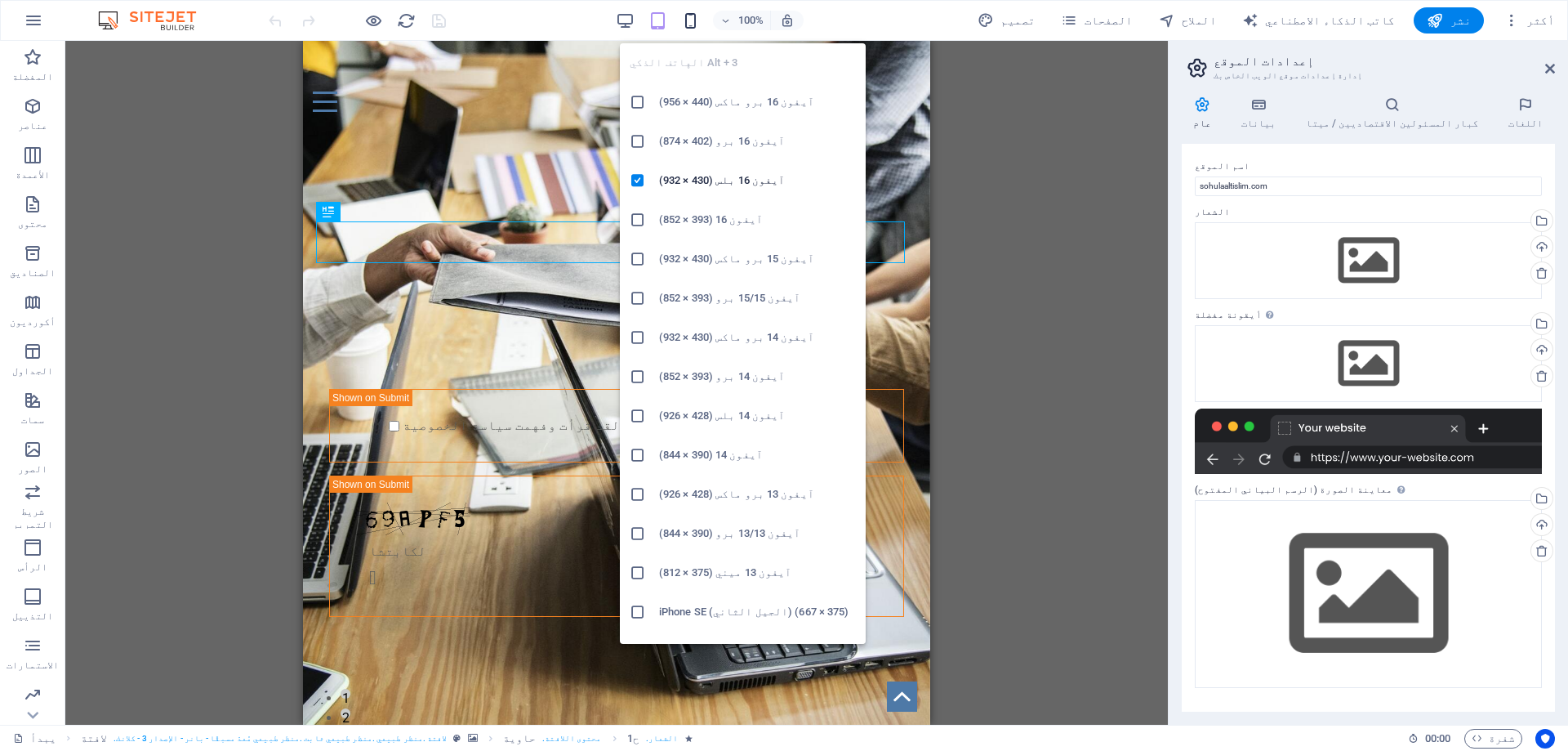 click at bounding box center [690, 20] 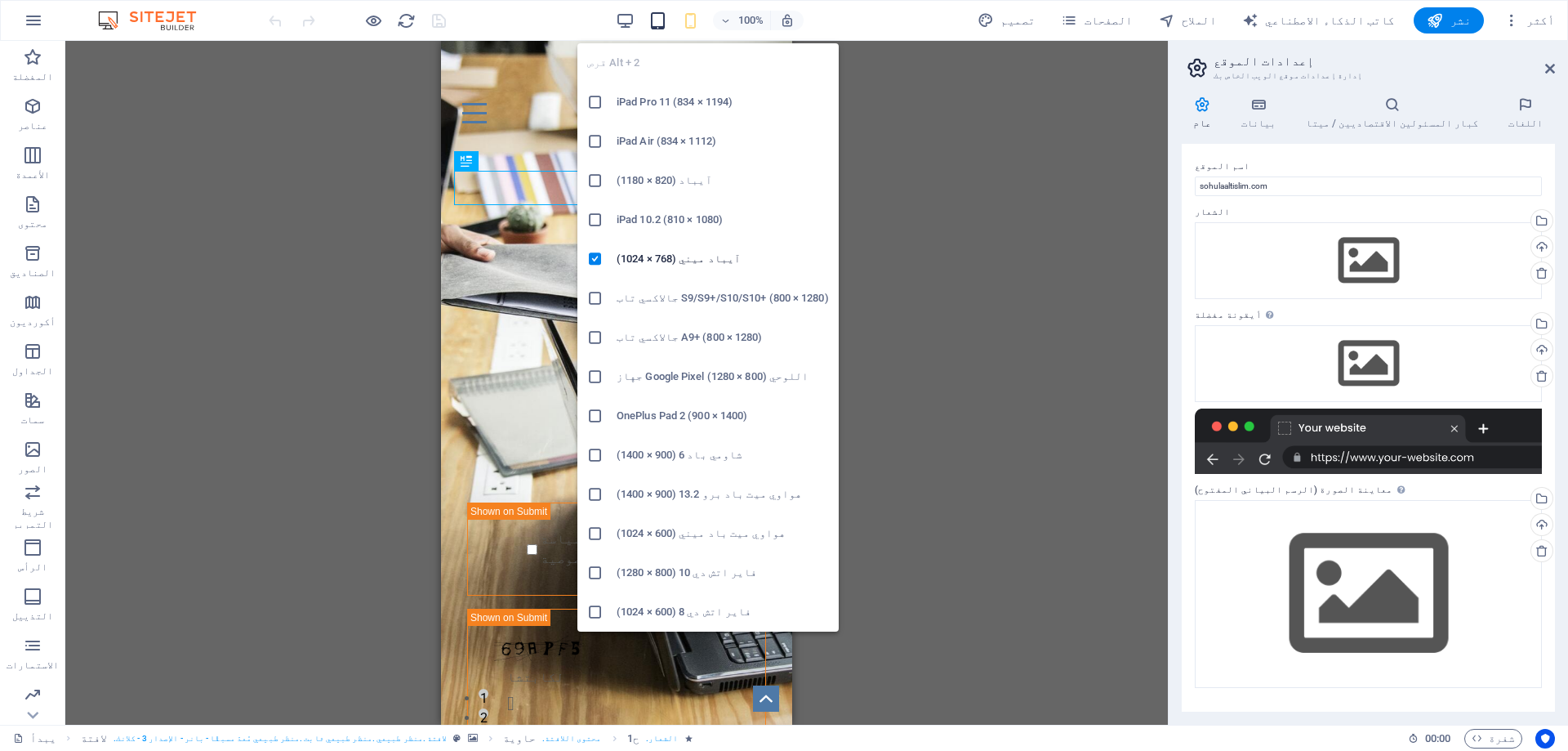 click at bounding box center (657, 20) 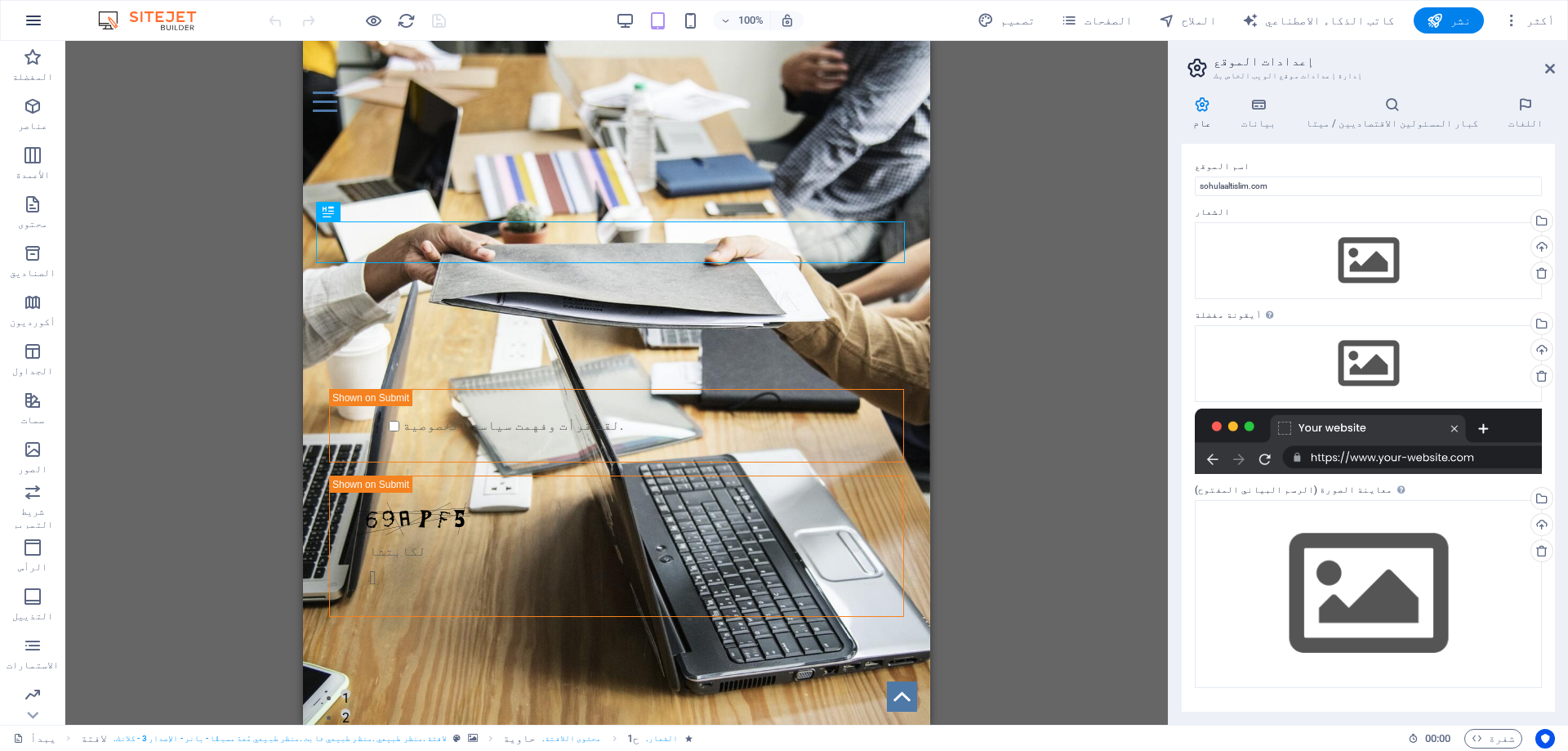 click at bounding box center (33, 20) 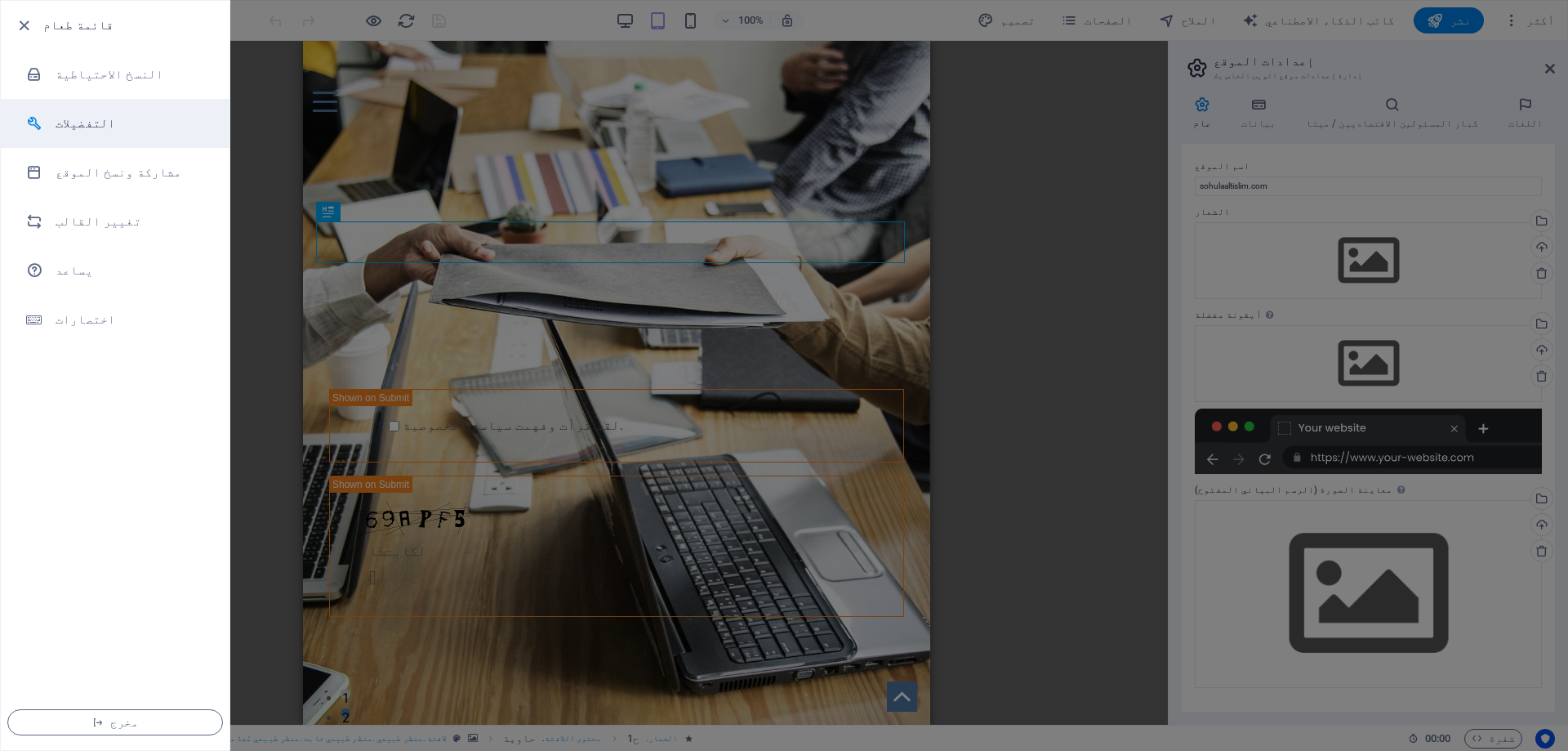 click on "التفضيلات" at bounding box center [131, 123] 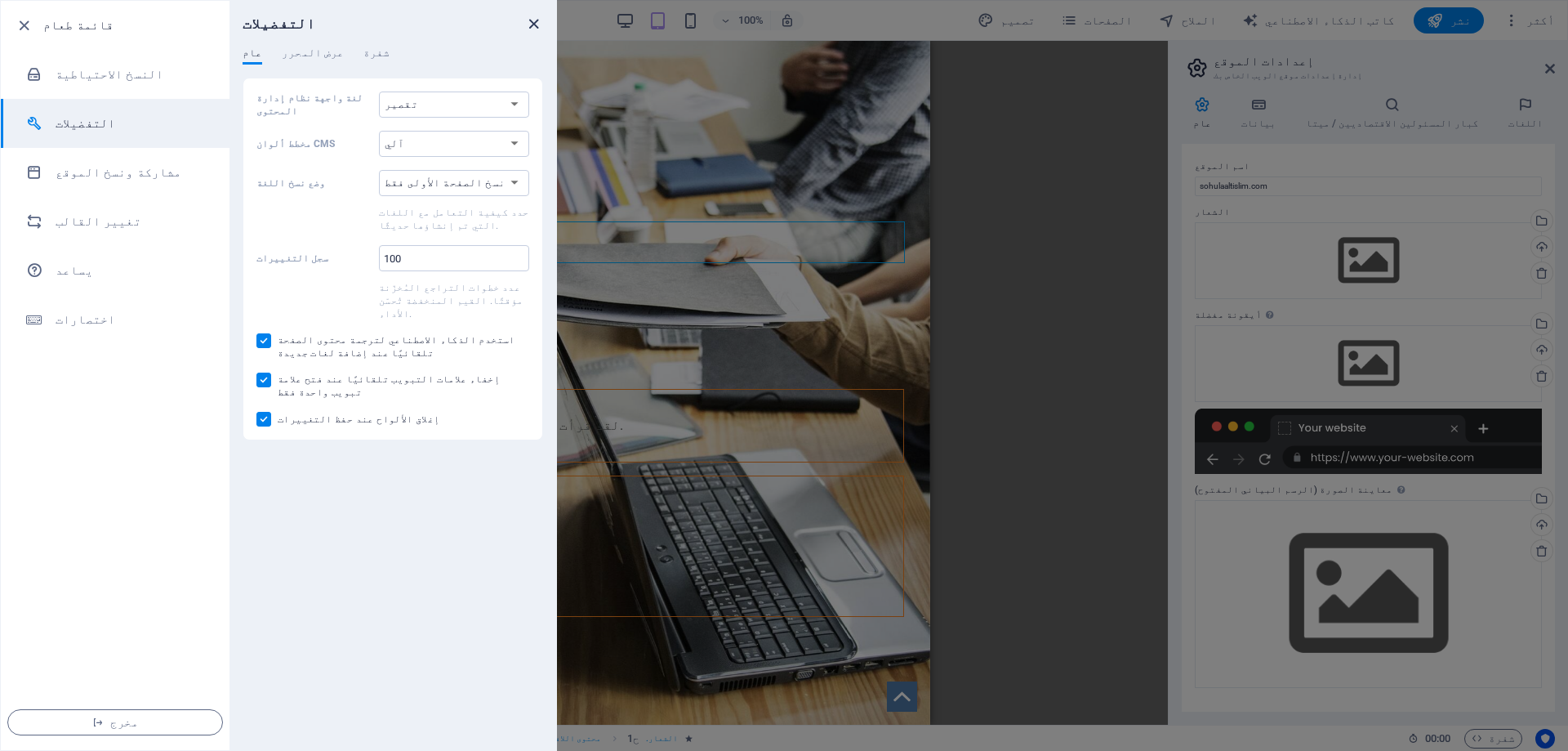 click at bounding box center [533, 24] 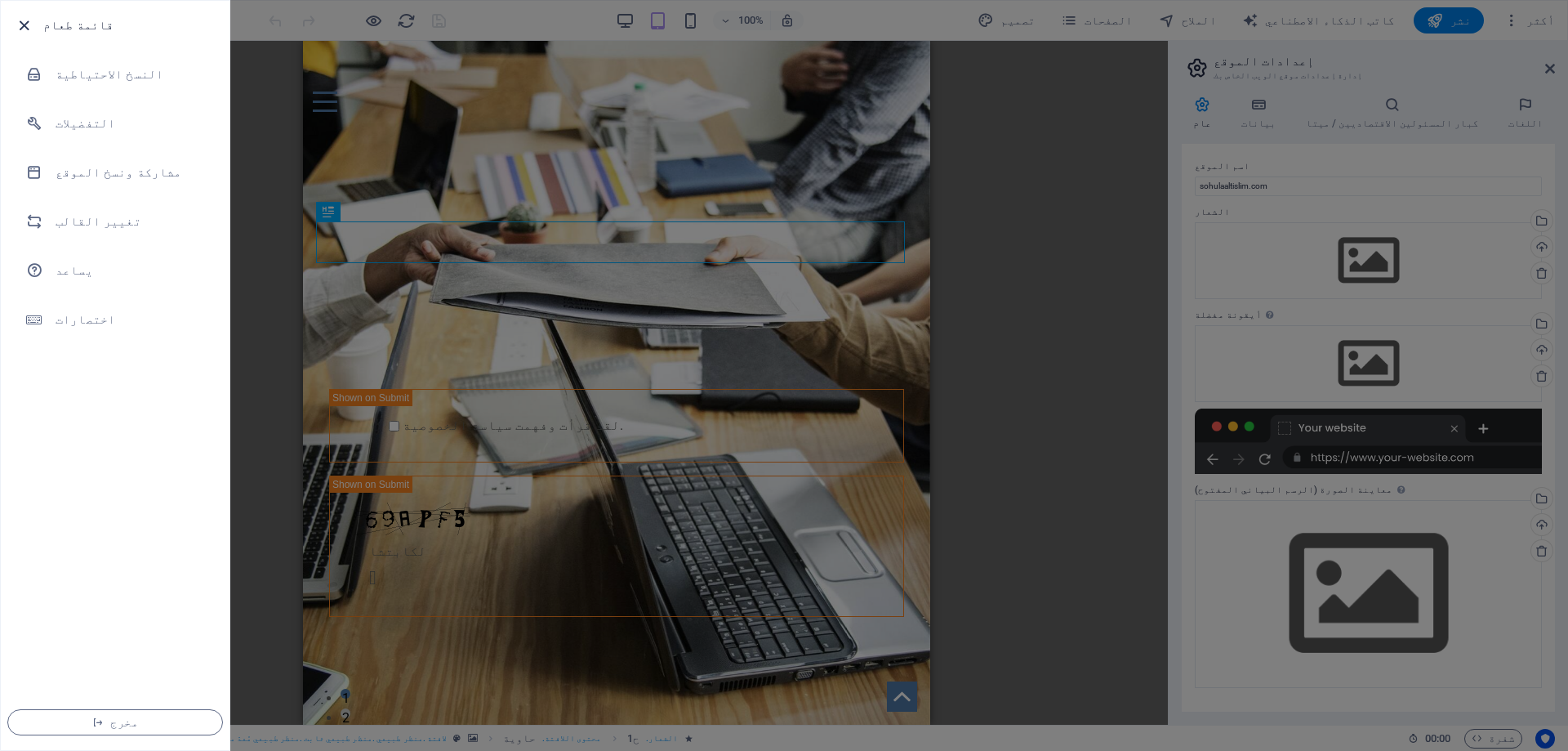 click at bounding box center [24, 25] 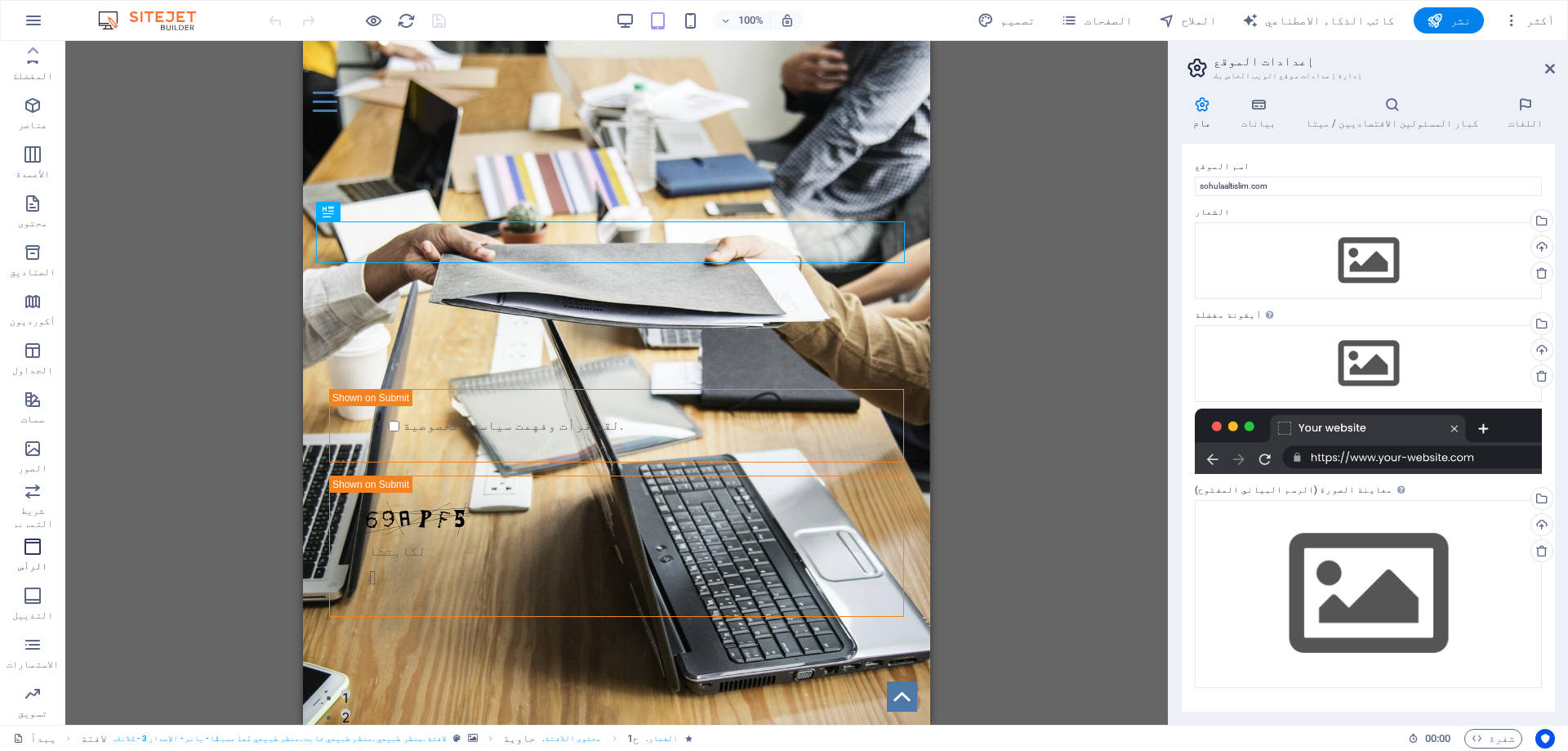 scroll, scrollTop: 0, scrollLeft: 0, axis: both 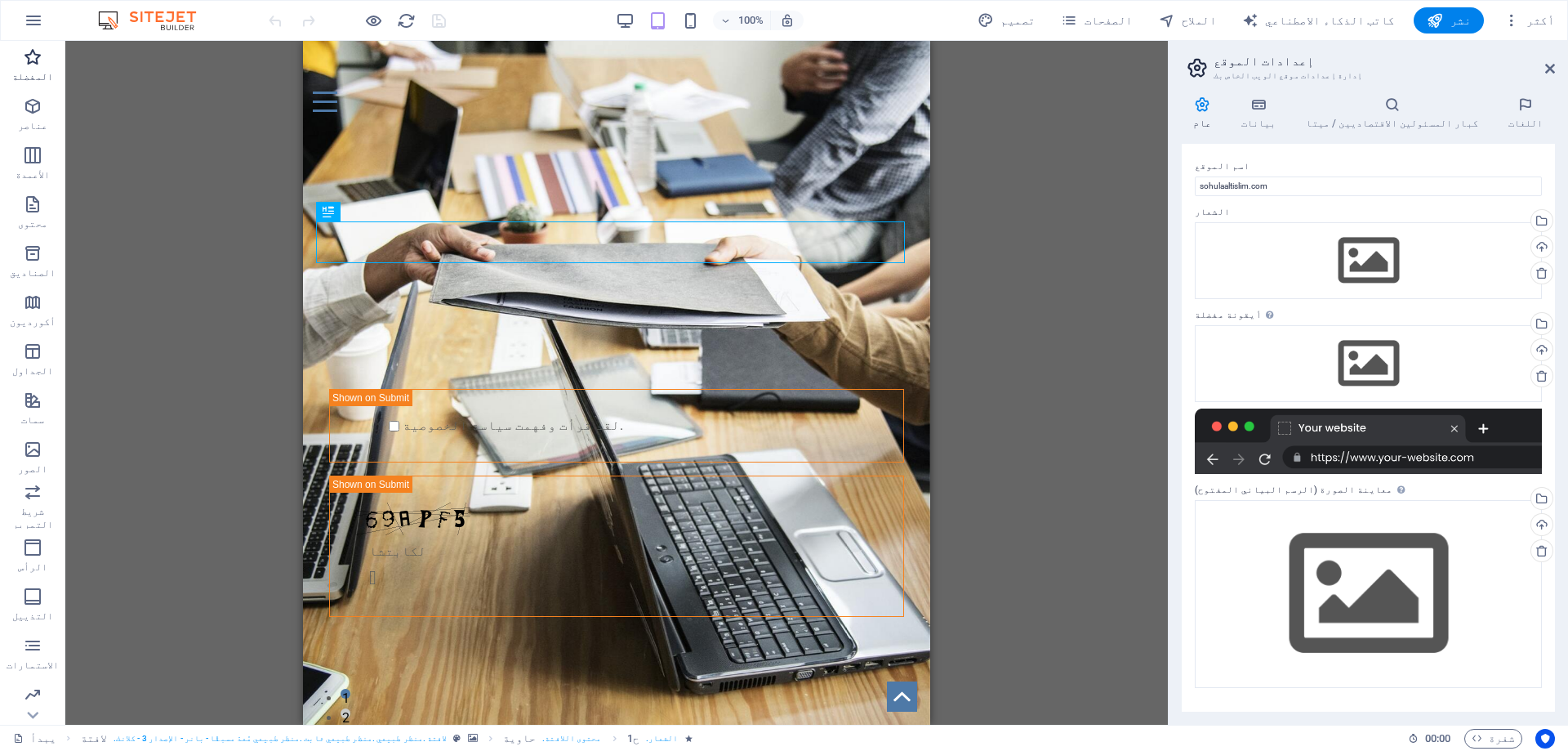 click on "المفضلة" at bounding box center (33, 77) 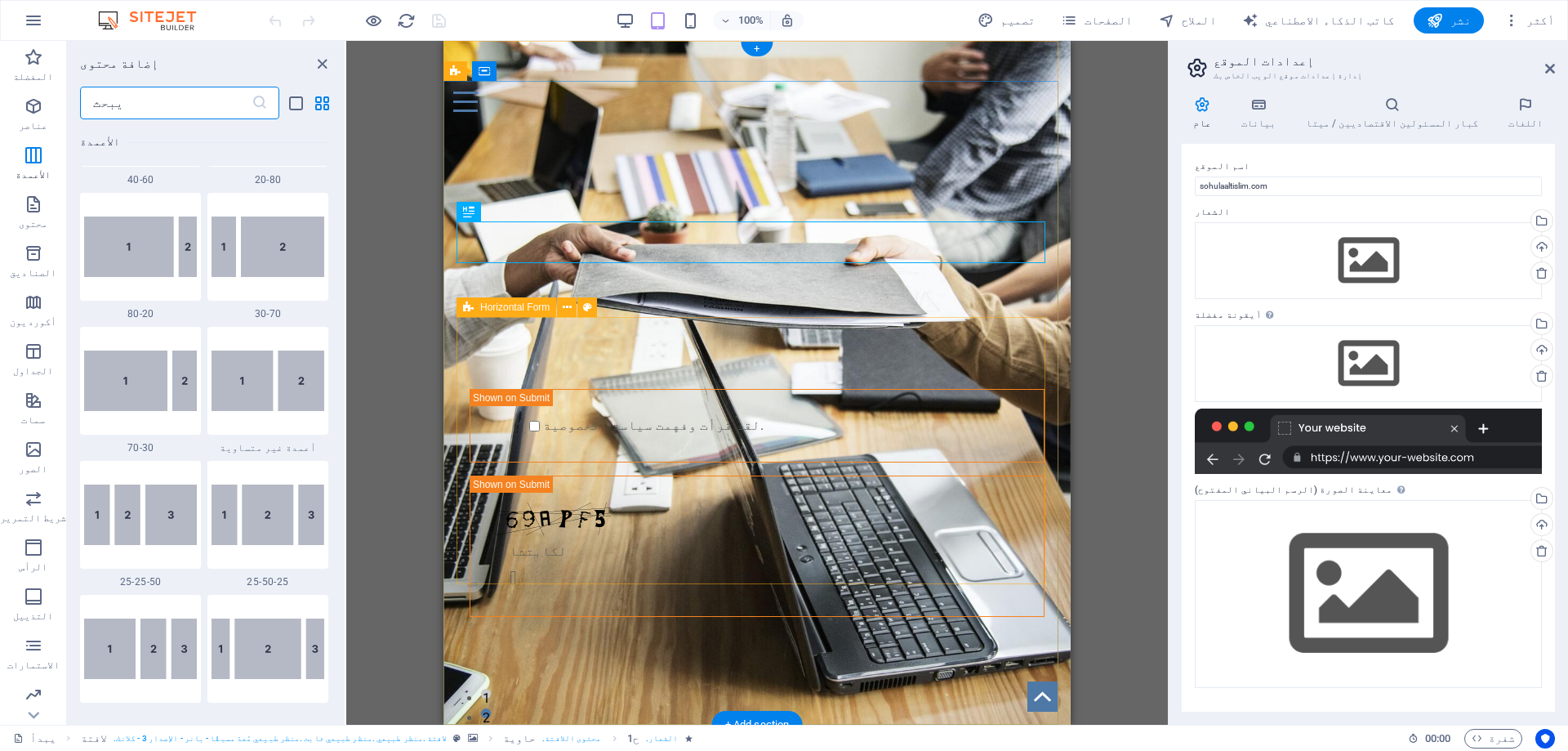 scroll, scrollTop: 1320, scrollLeft: 0, axis: vertical 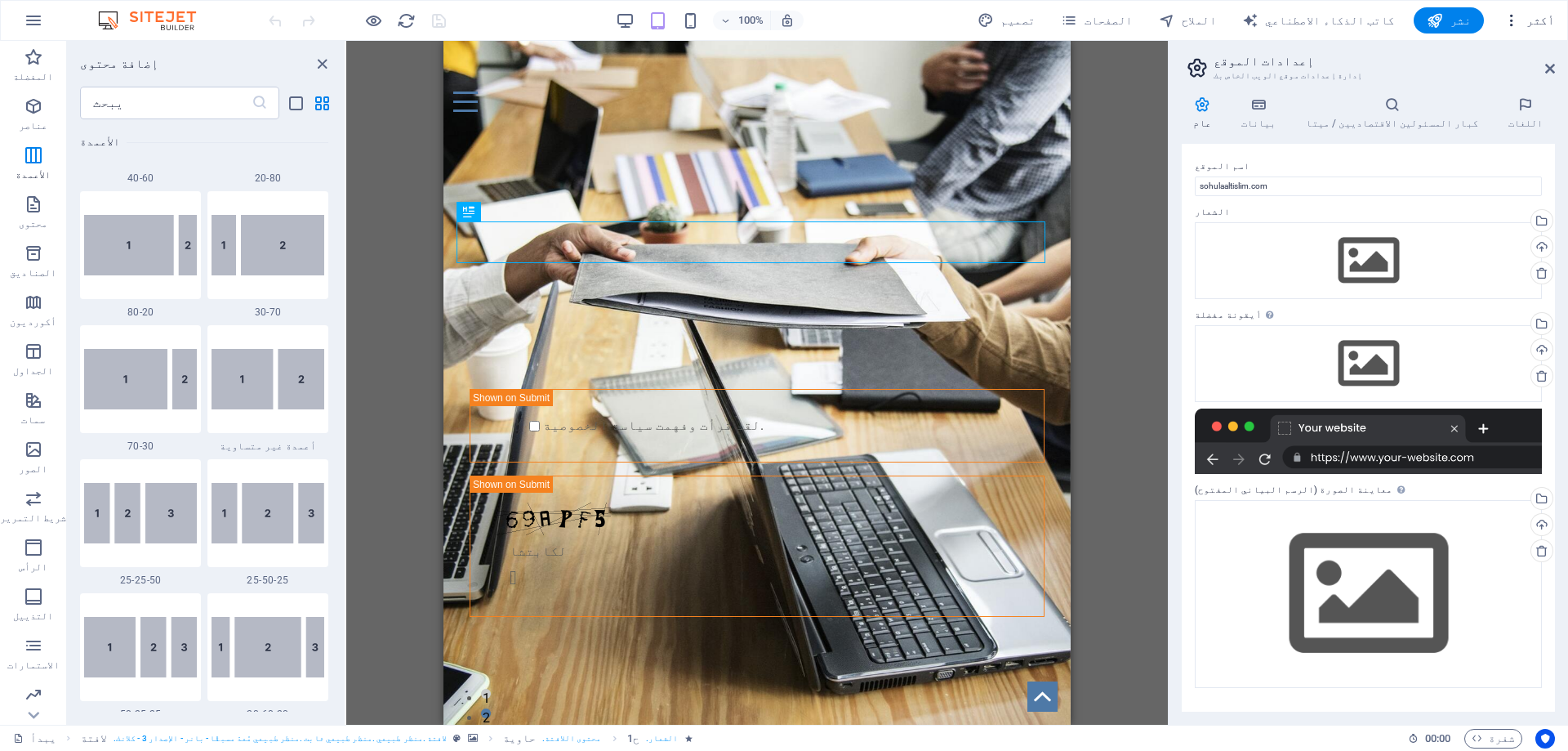 click at bounding box center (1512, 20) 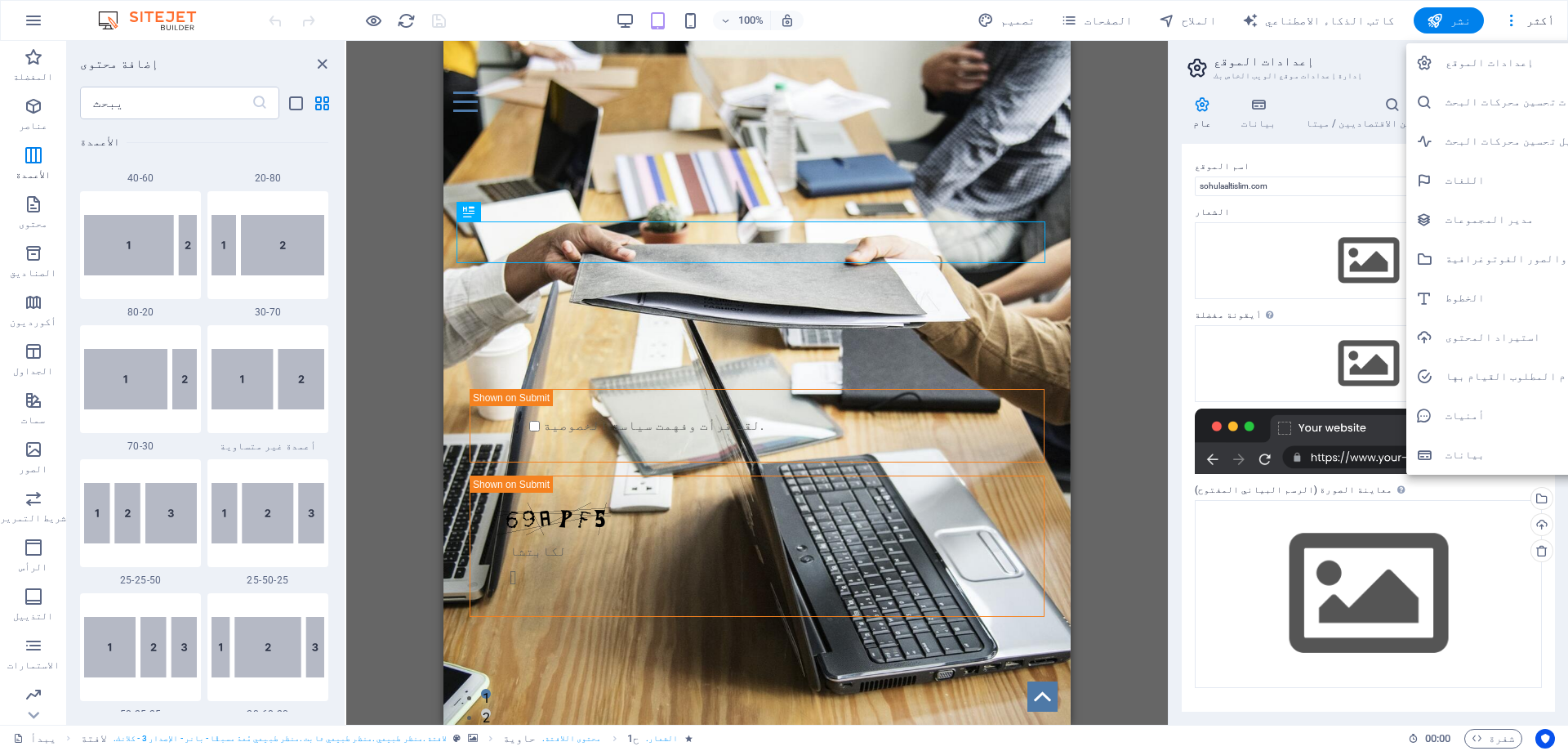 click on "الملفات والصور الفوتوغرافية" at bounding box center [1530, 258] 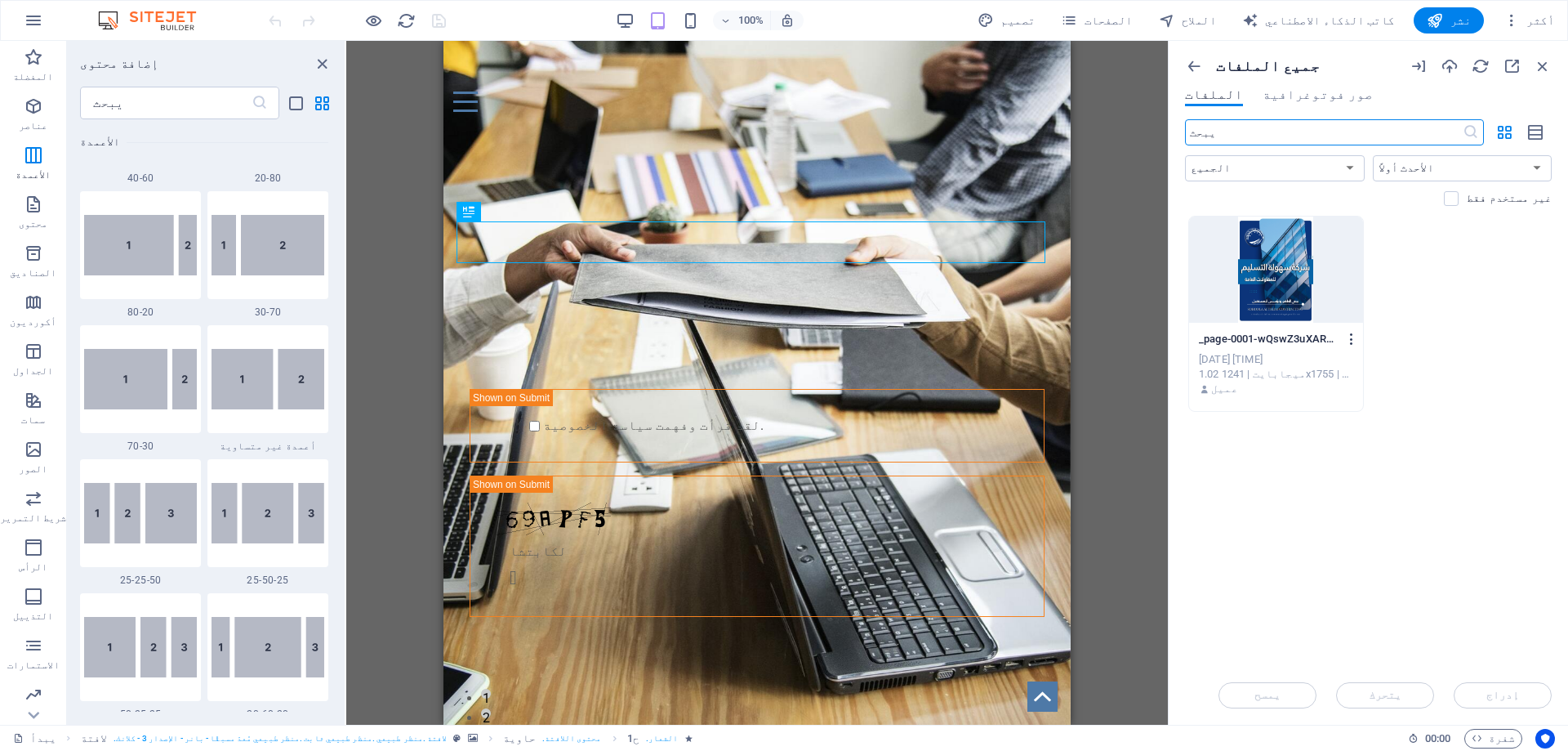click at bounding box center [1352, 339] 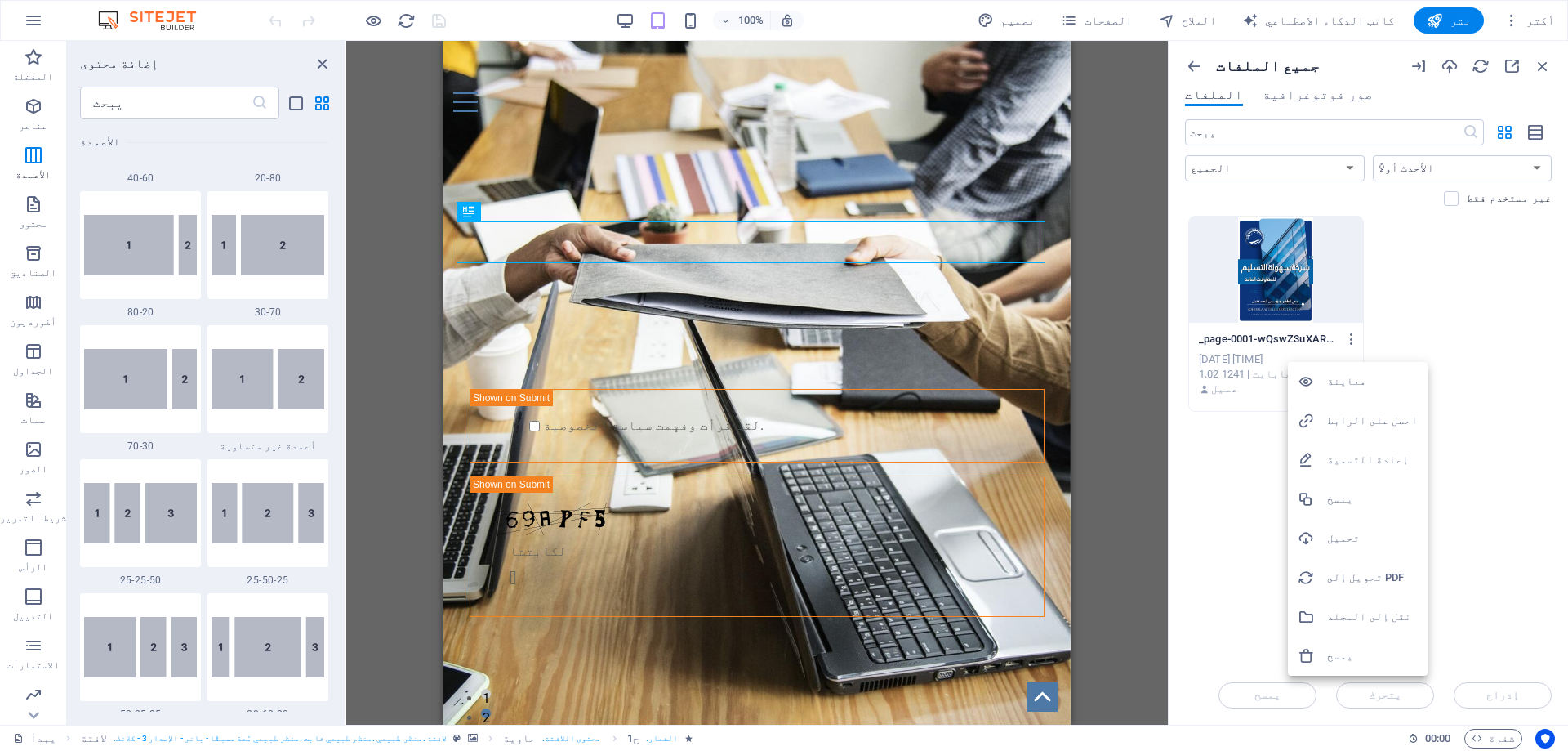 click on "يمسح" at bounding box center (1340, 655) 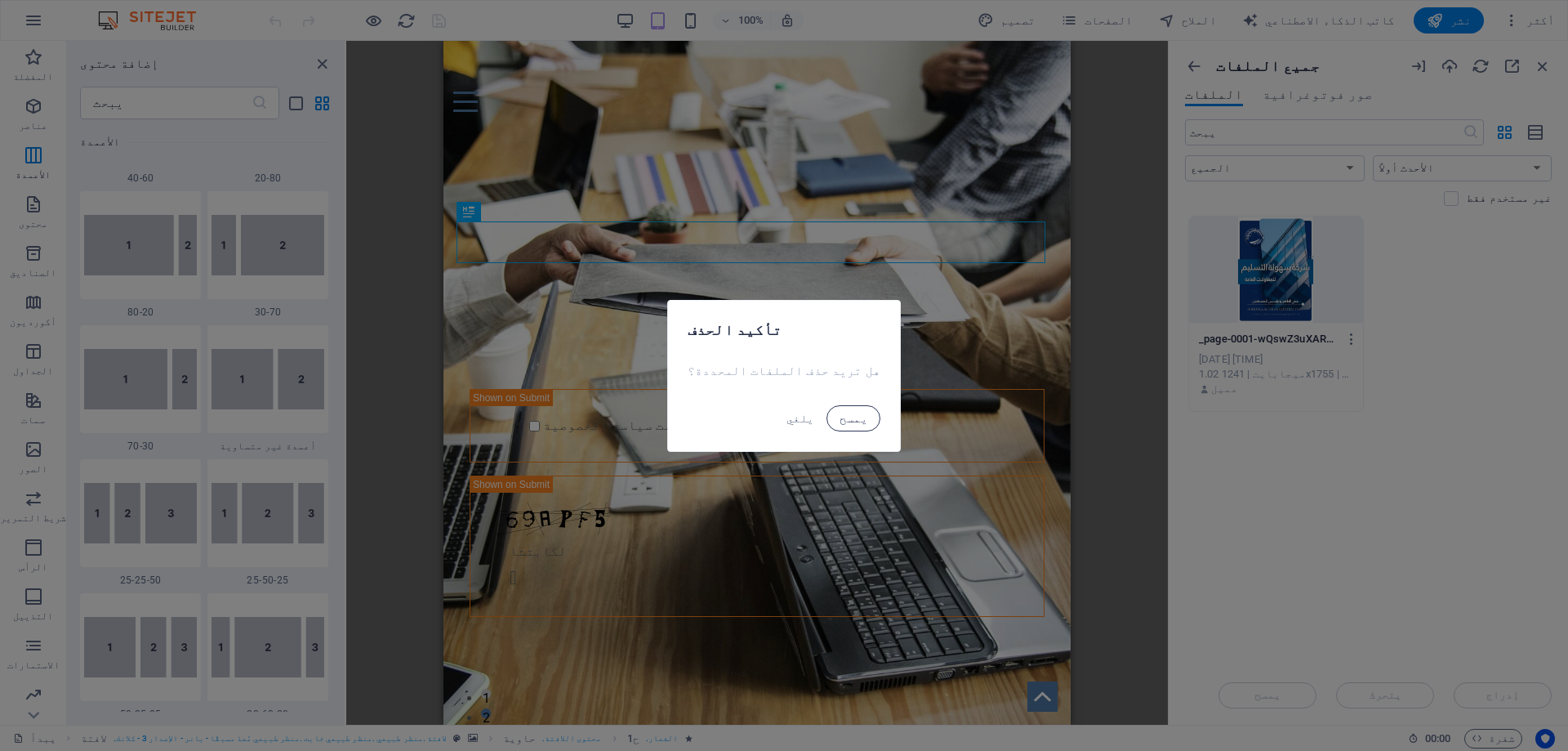 click on "يمسح" at bounding box center [853, 418] 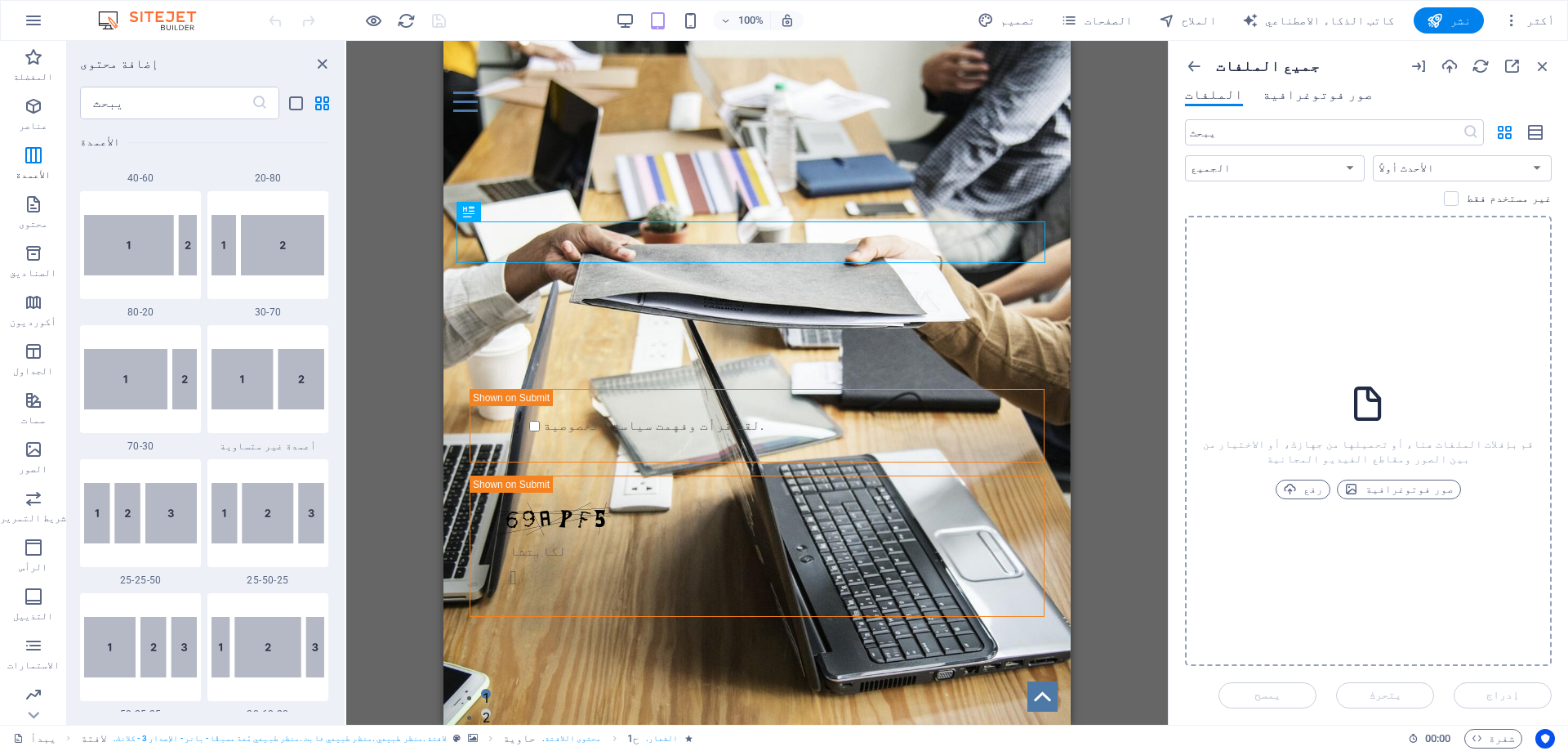 click on "صور فوتوغرافية" at bounding box center (1318, 94) 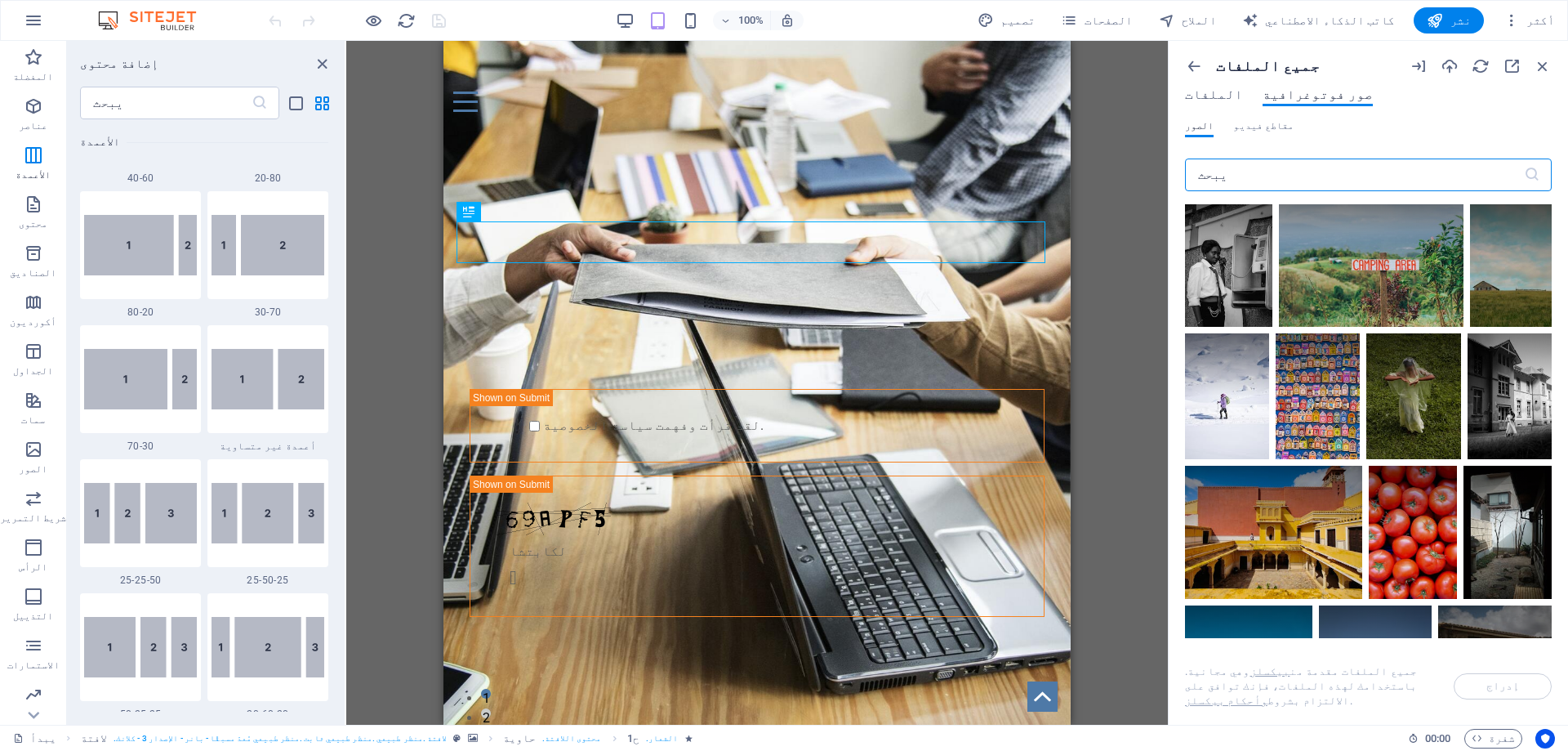 click on "الملفات" at bounding box center [1214, 94] 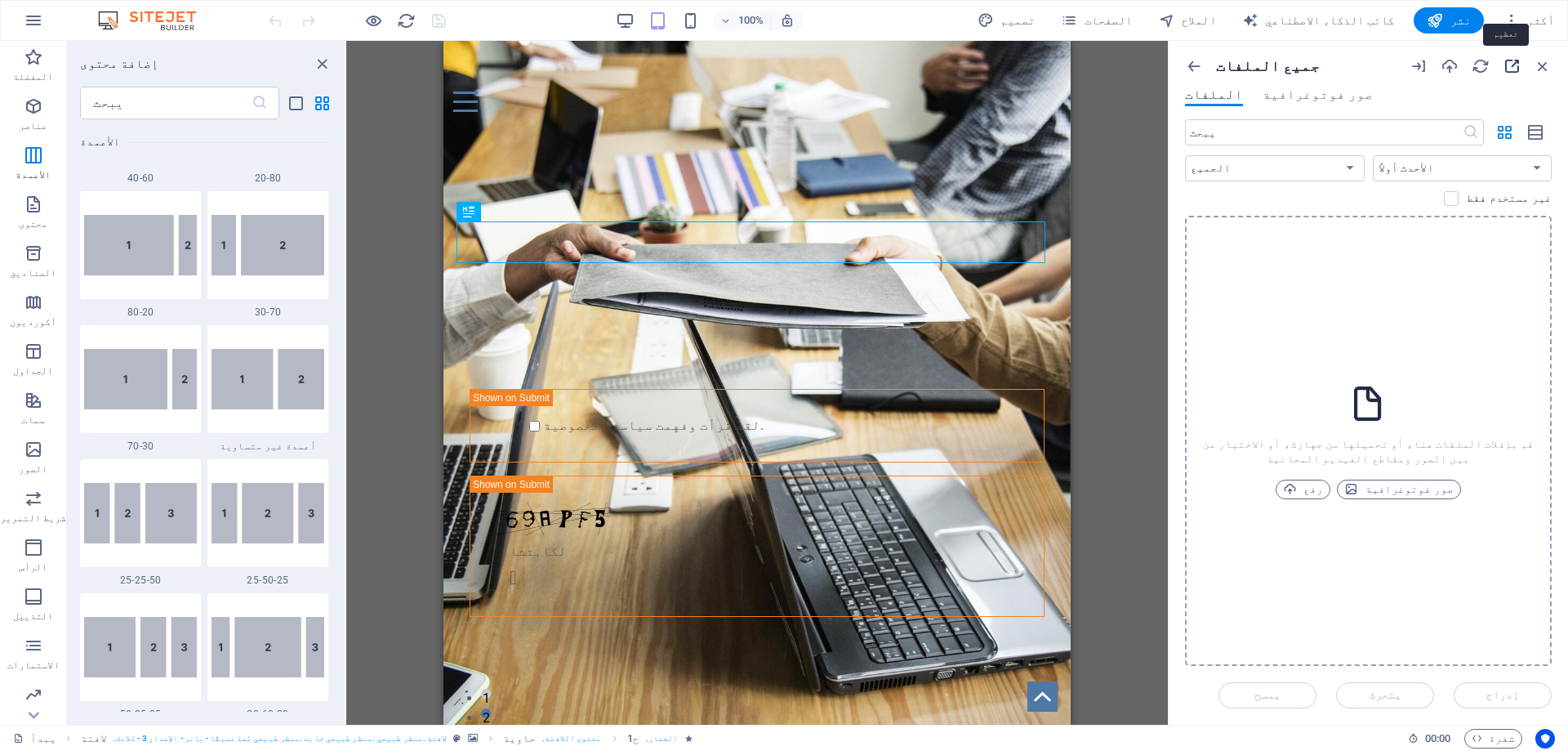 click at bounding box center (1512, 66) 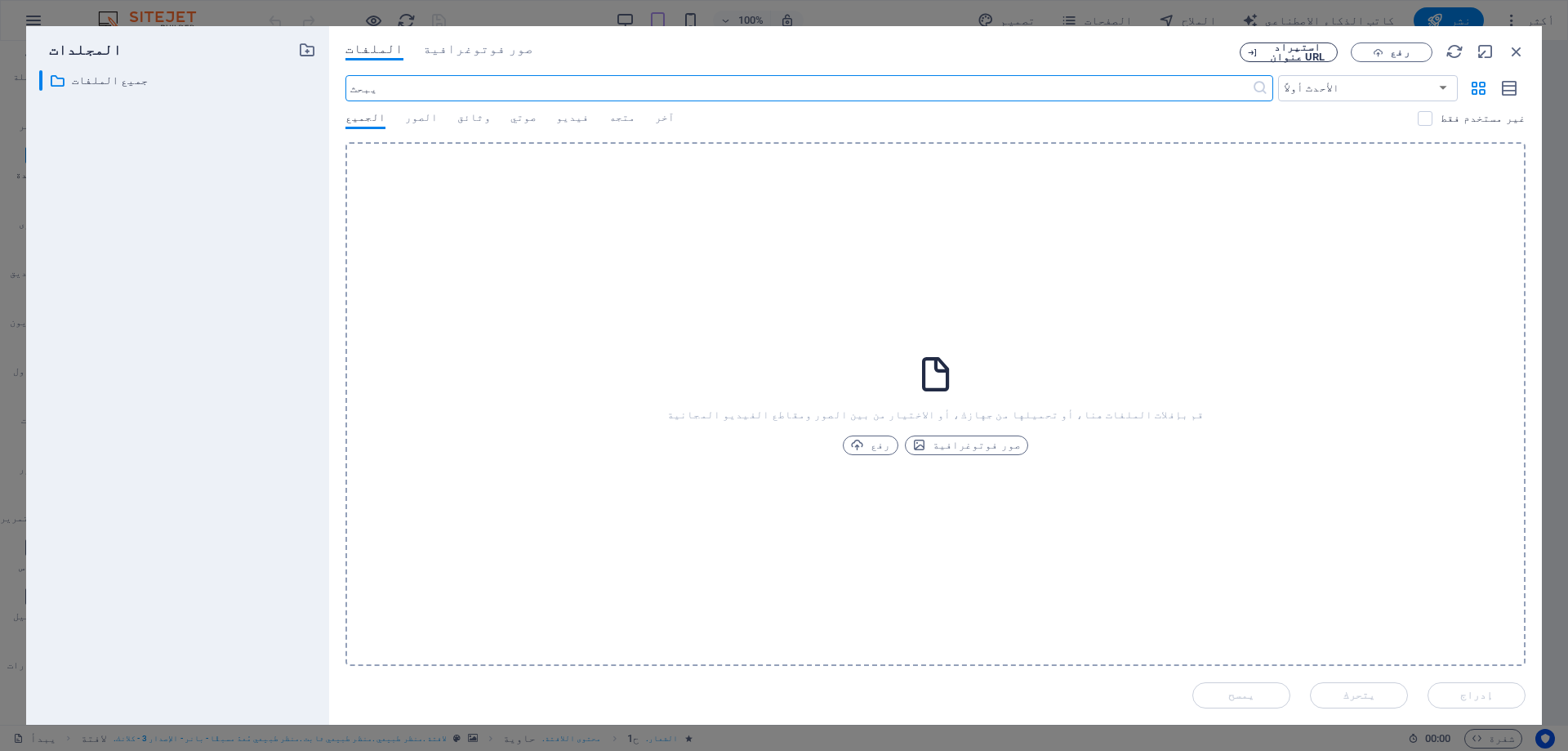 click on "استيراد عنوان URL" at bounding box center (1298, 51) 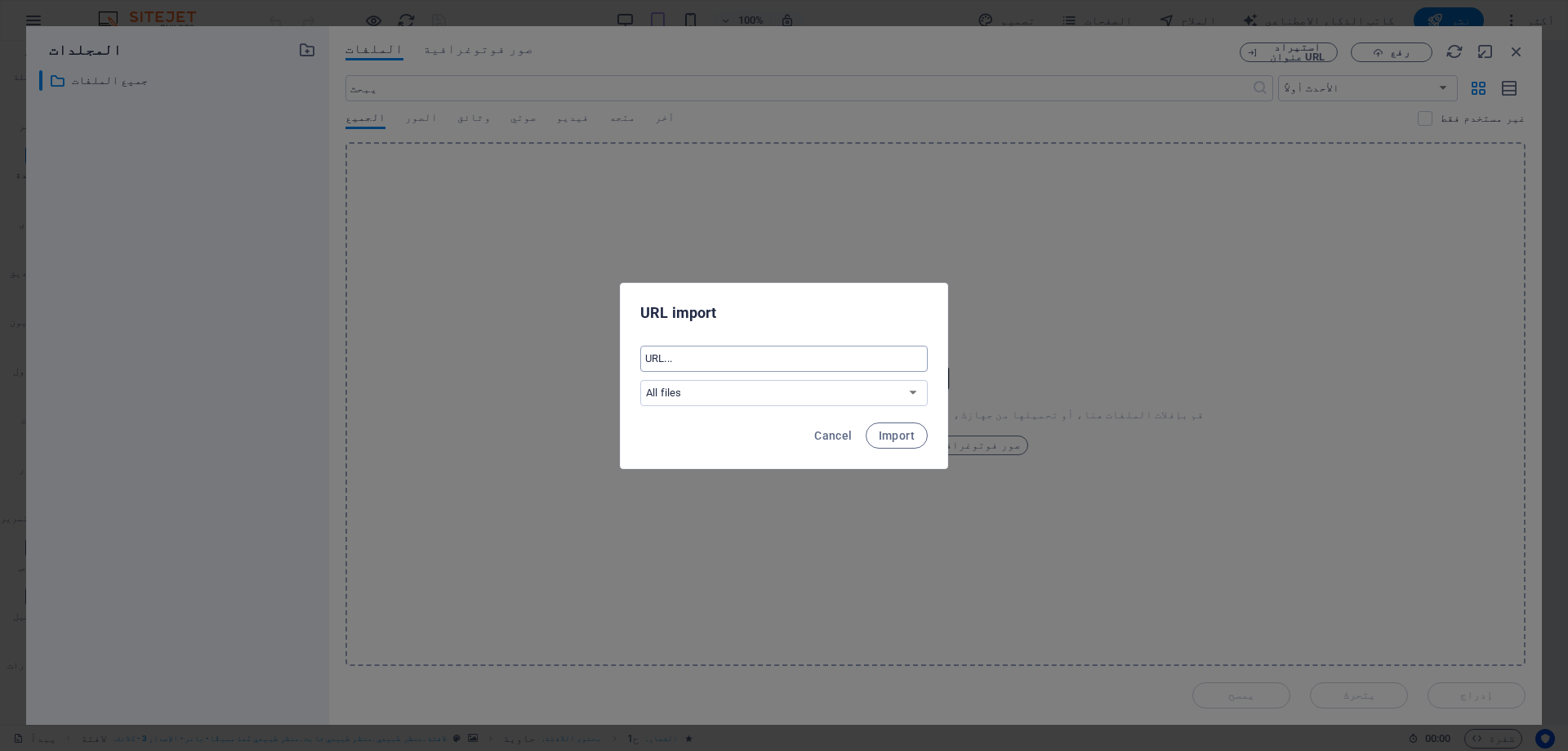 click at bounding box center [784, 359] 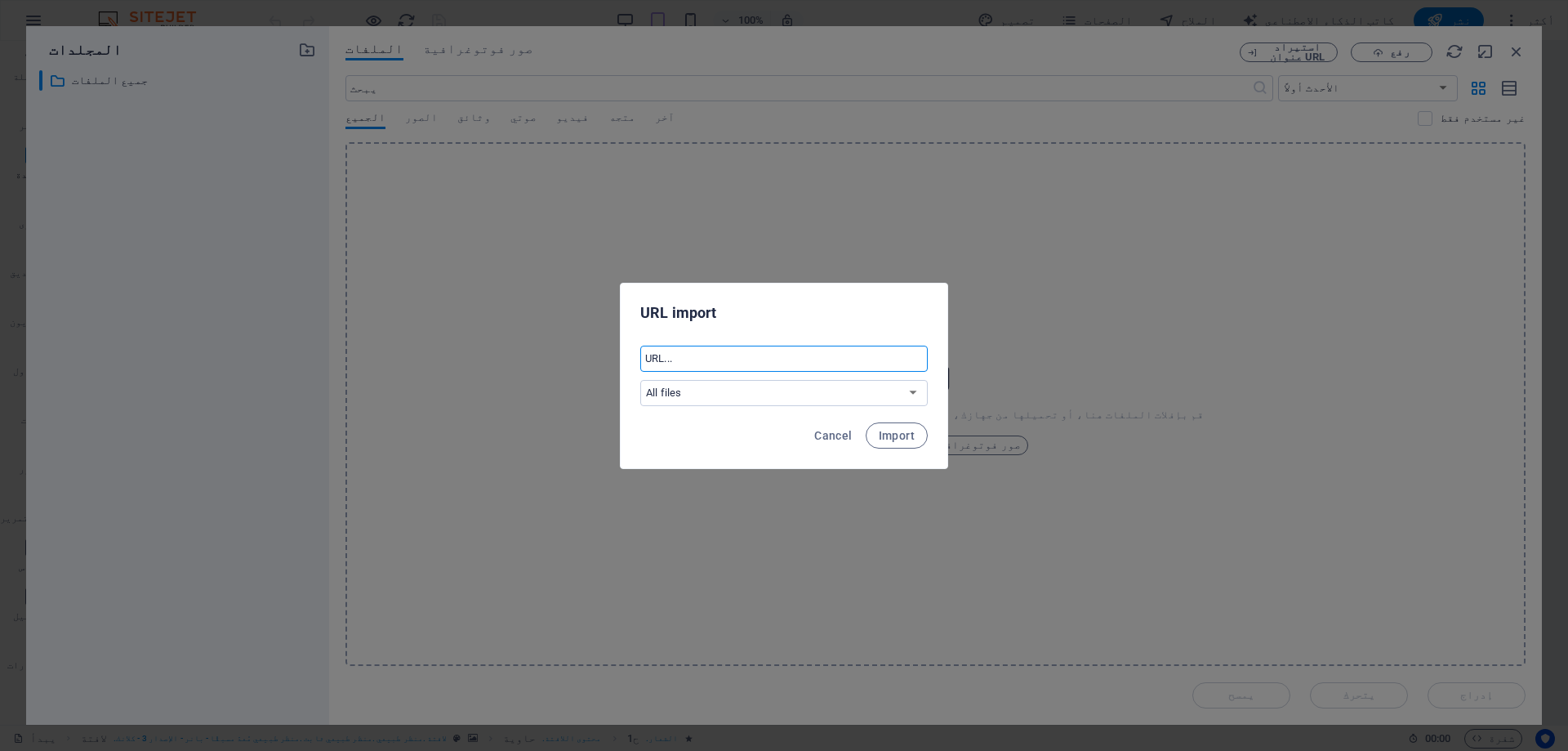 paste on "[URL]" 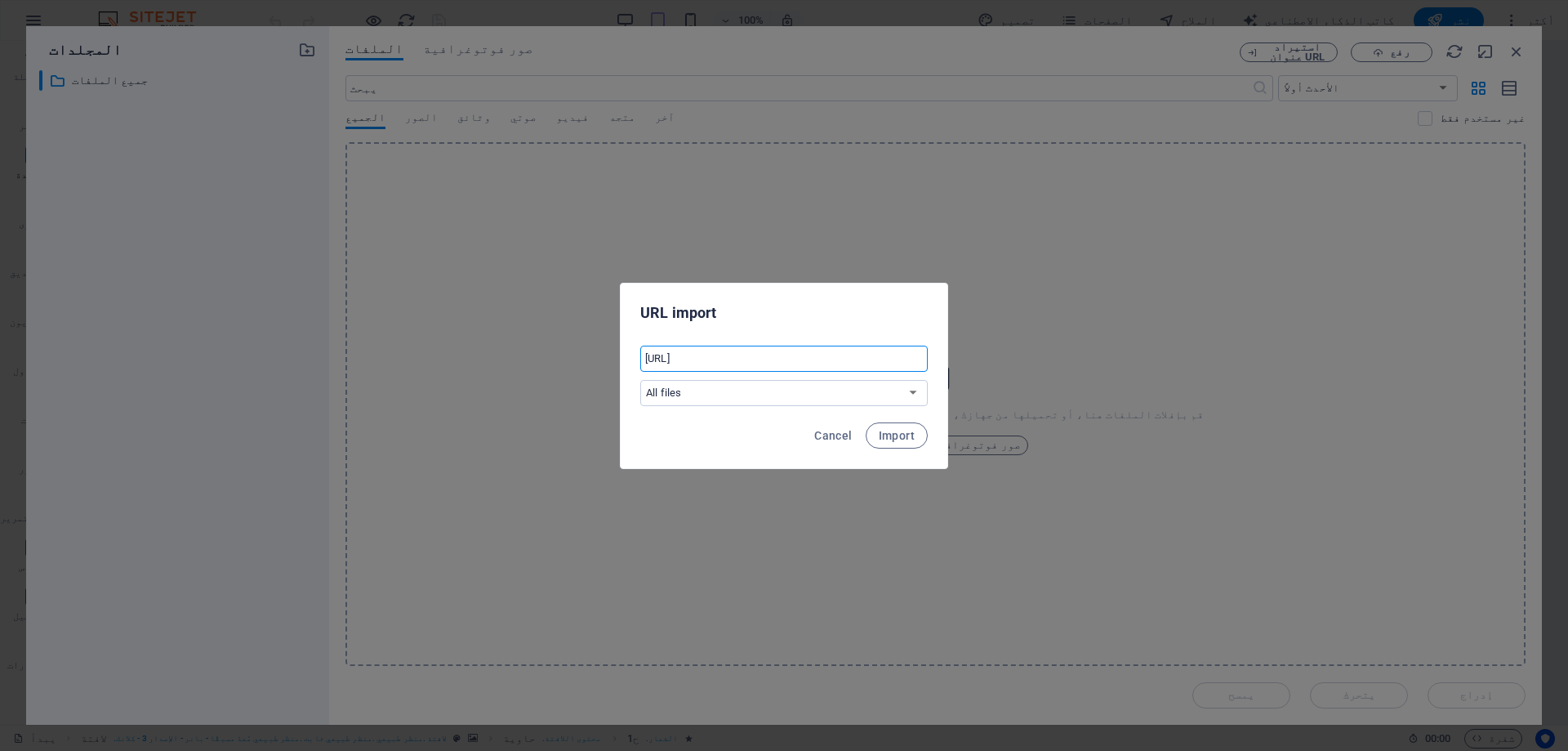 scroll, scrollTop: 0, scrollLeft: 296, axis: horizontal 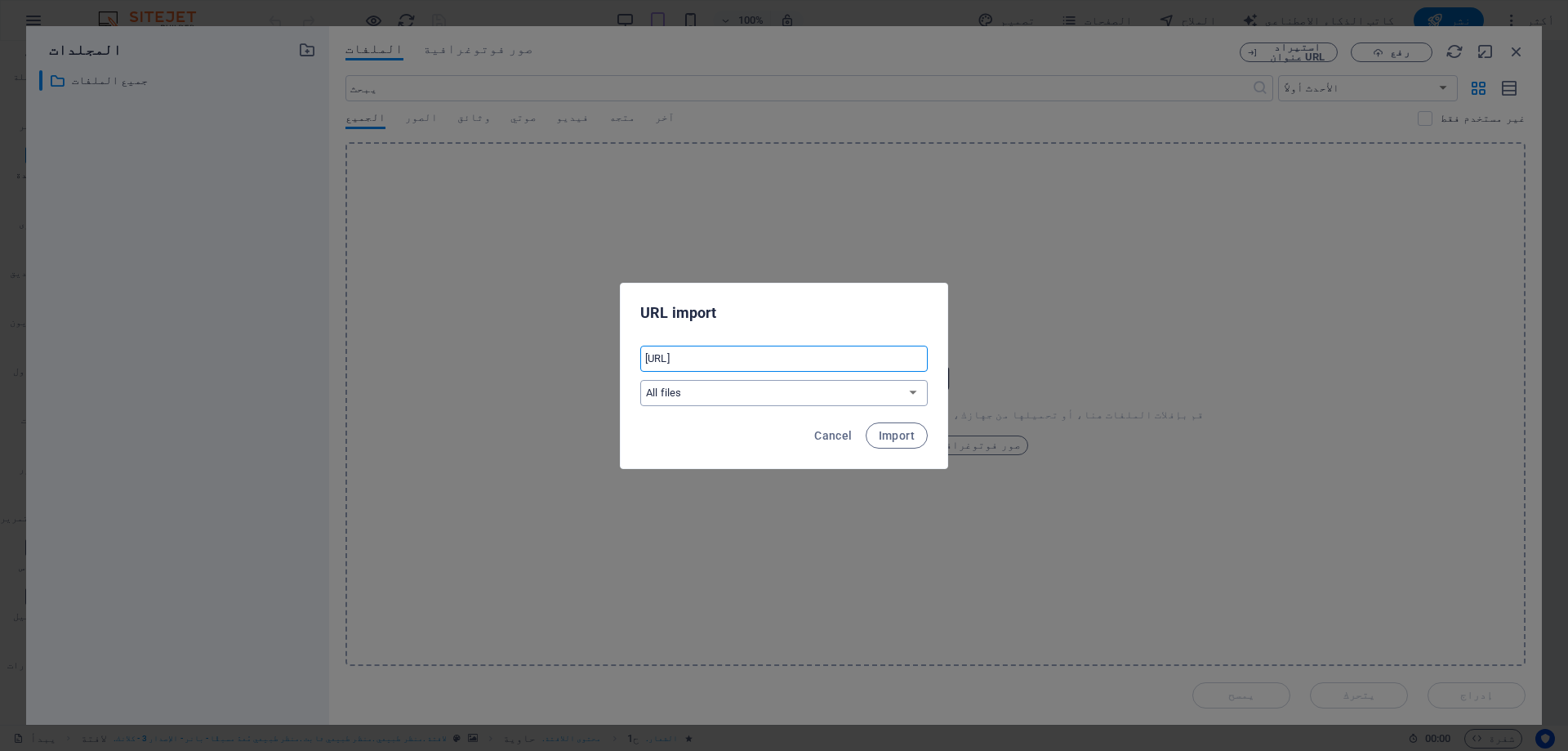 type on "[URL]" 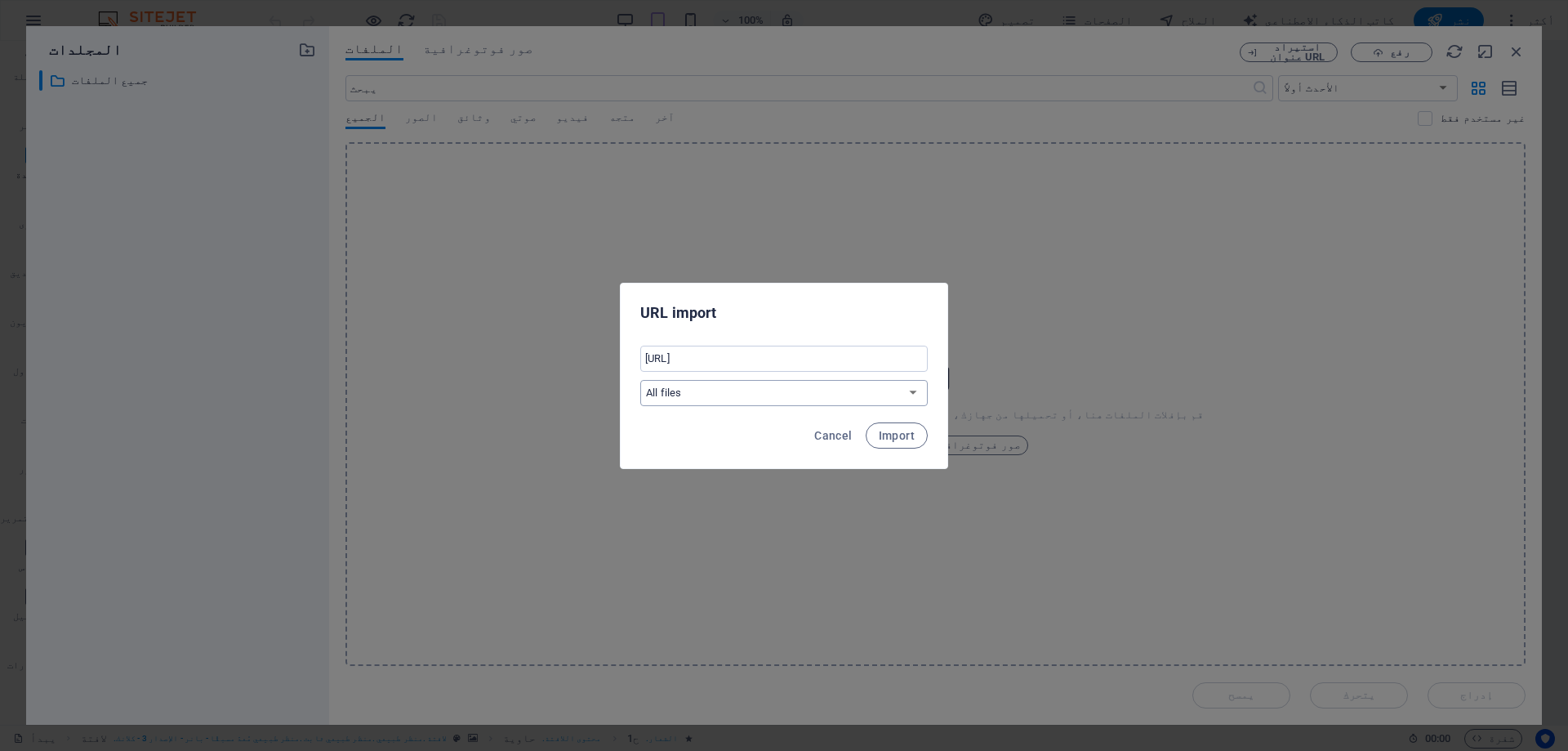 scroll, scrollTop: 0, scrollLeft: 0, axis: both 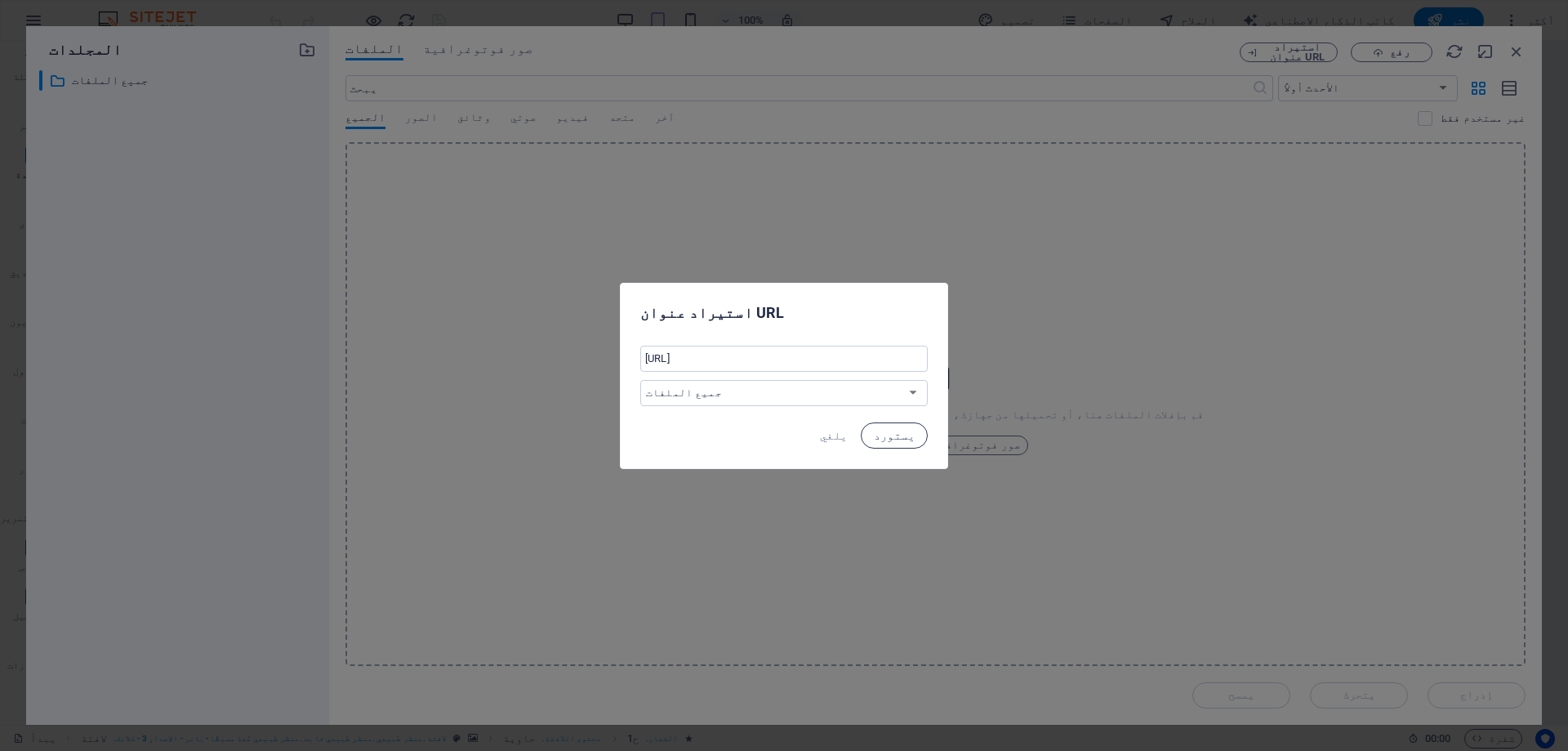click on "يستورد" at bounding box center (894, 436) 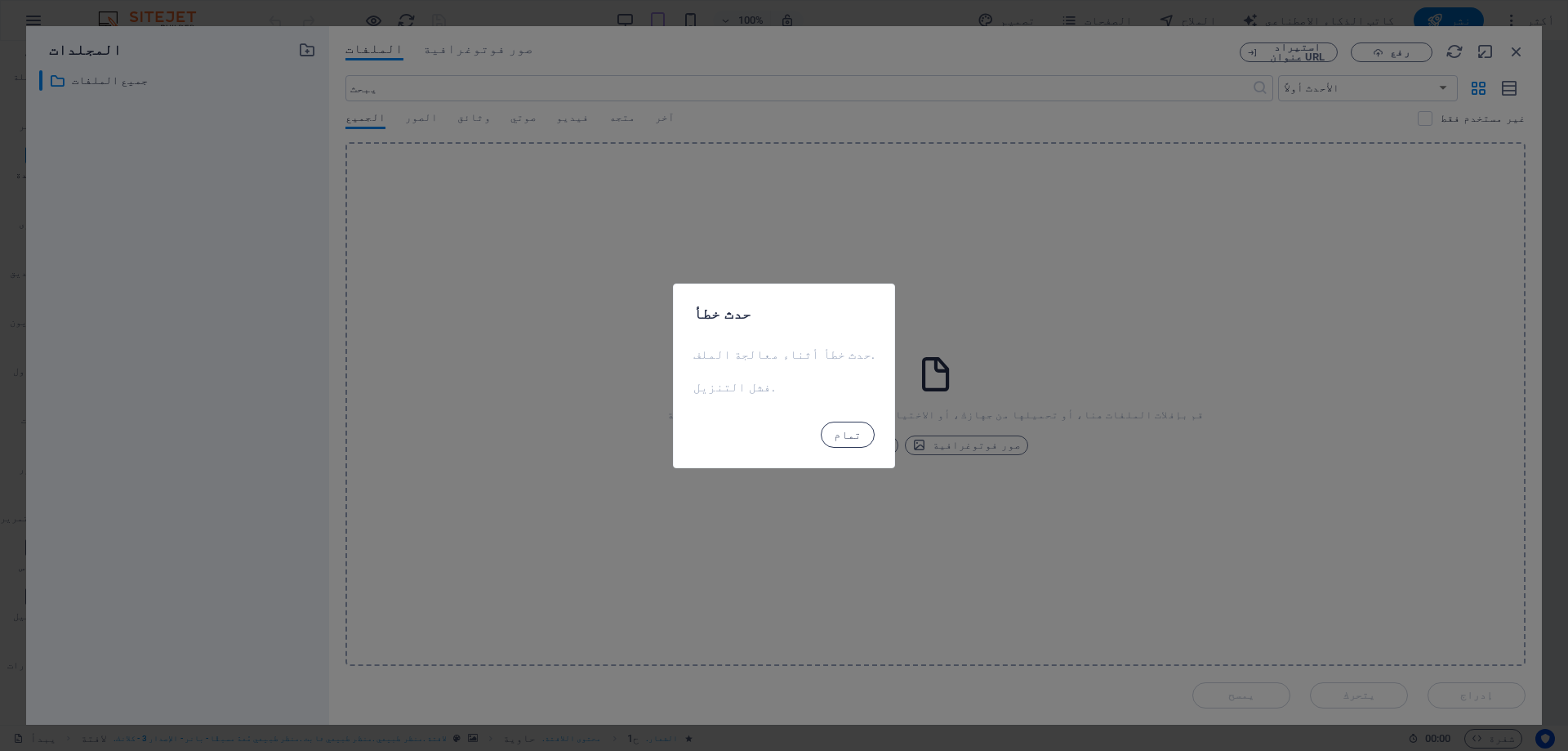 click on "تمام" at bounding box center [848, 435] 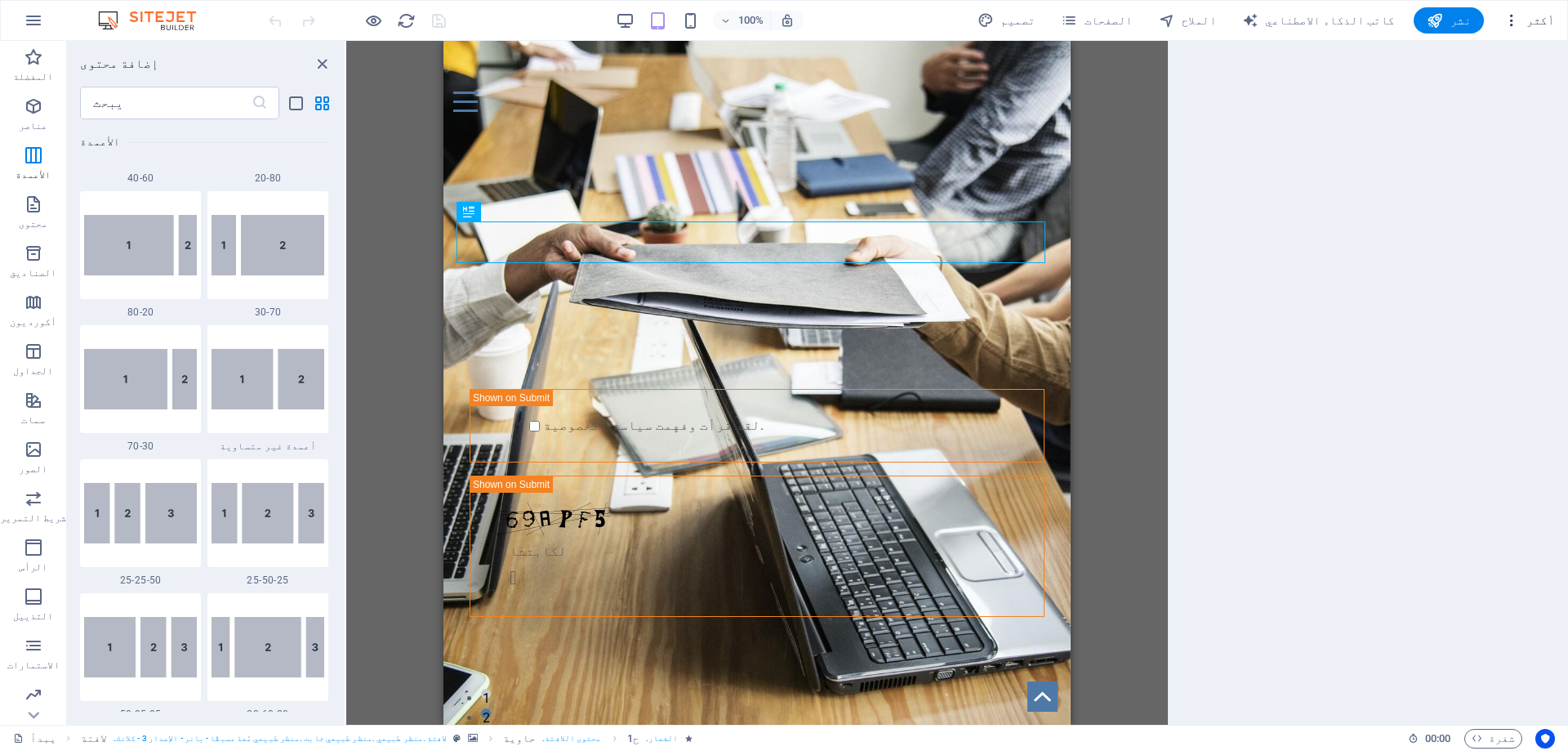 click at bounding box center [1512, 20] 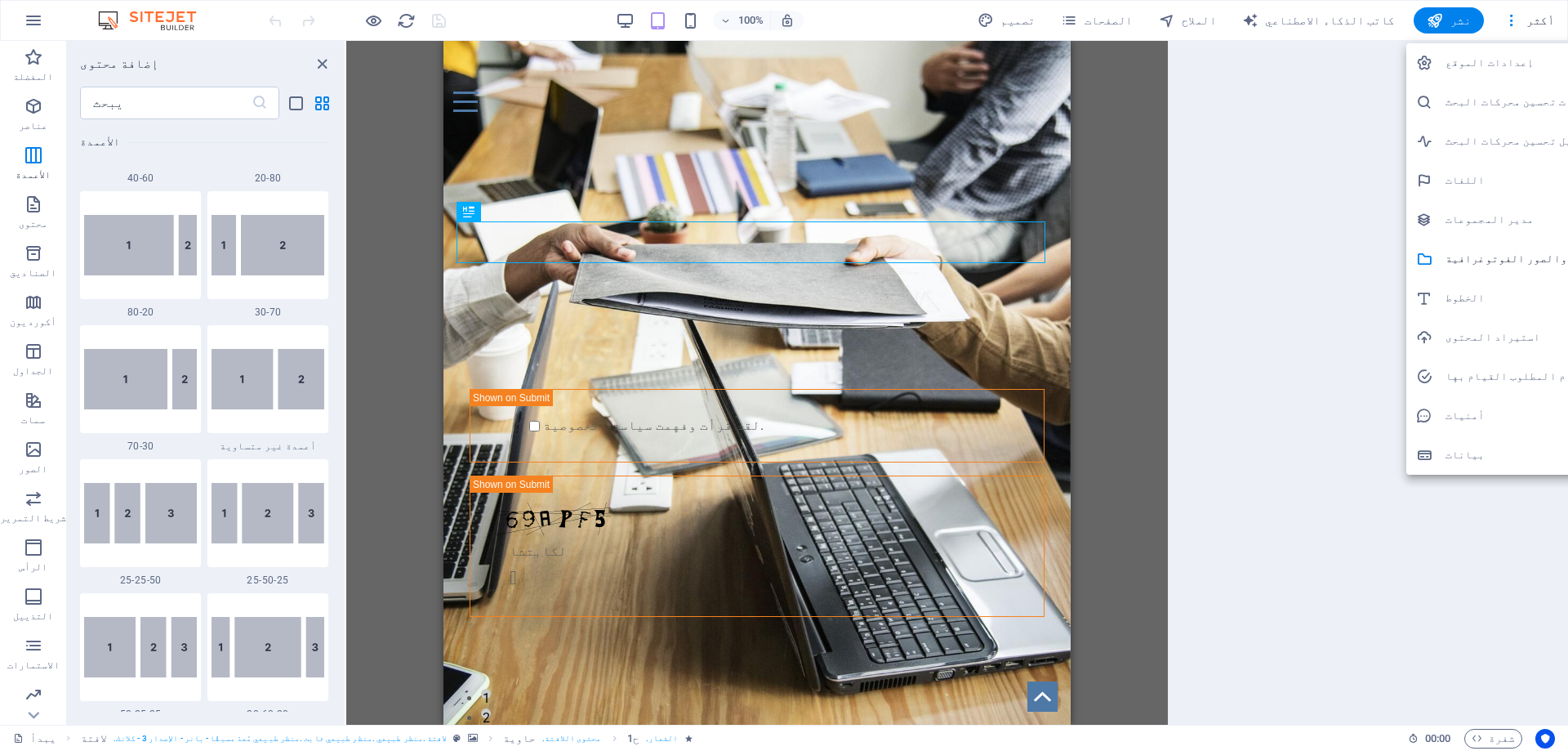 click on "إعدادات الموقع" at bounding box center [1490, 62] 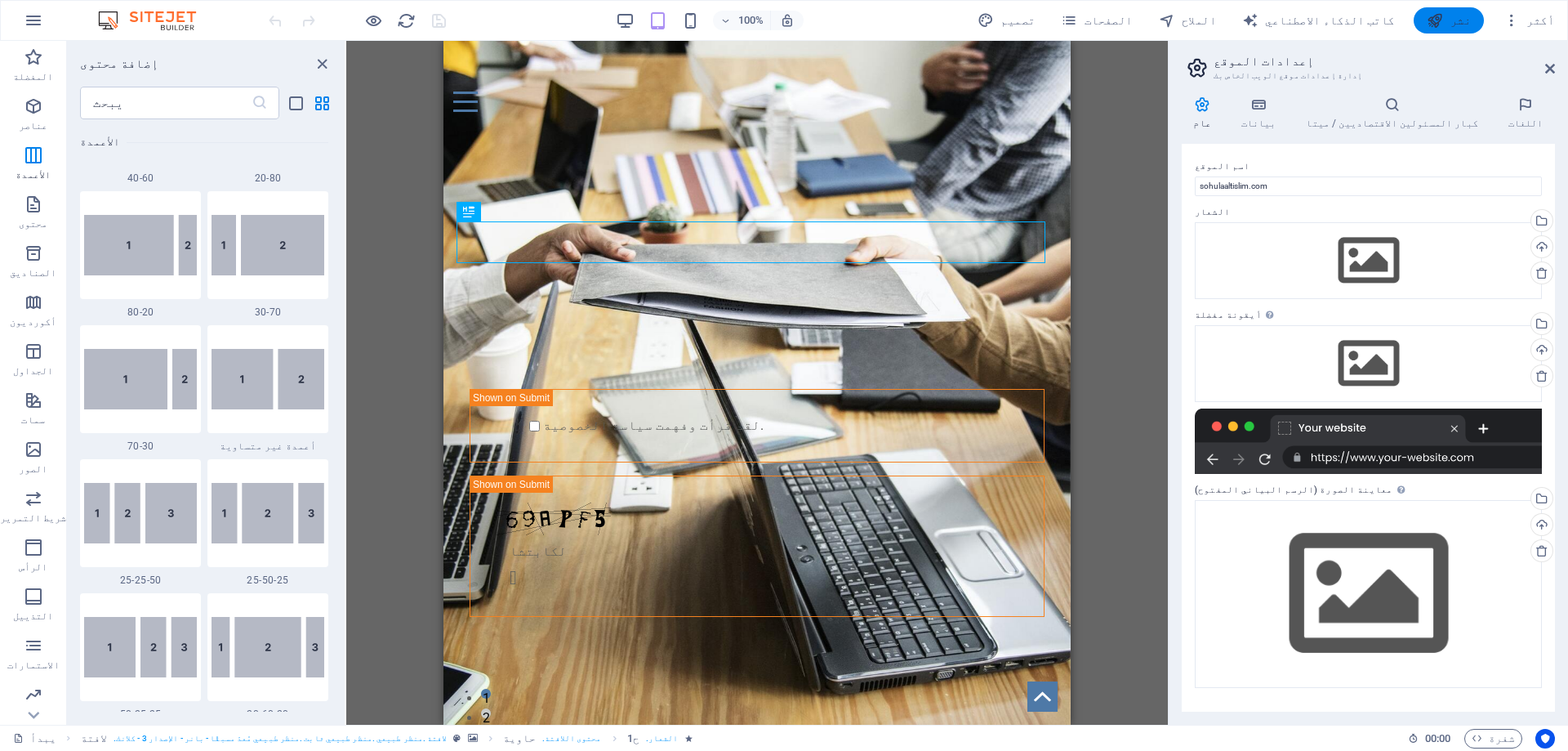 click on "نشر" at bounding box center (1460, 20) 